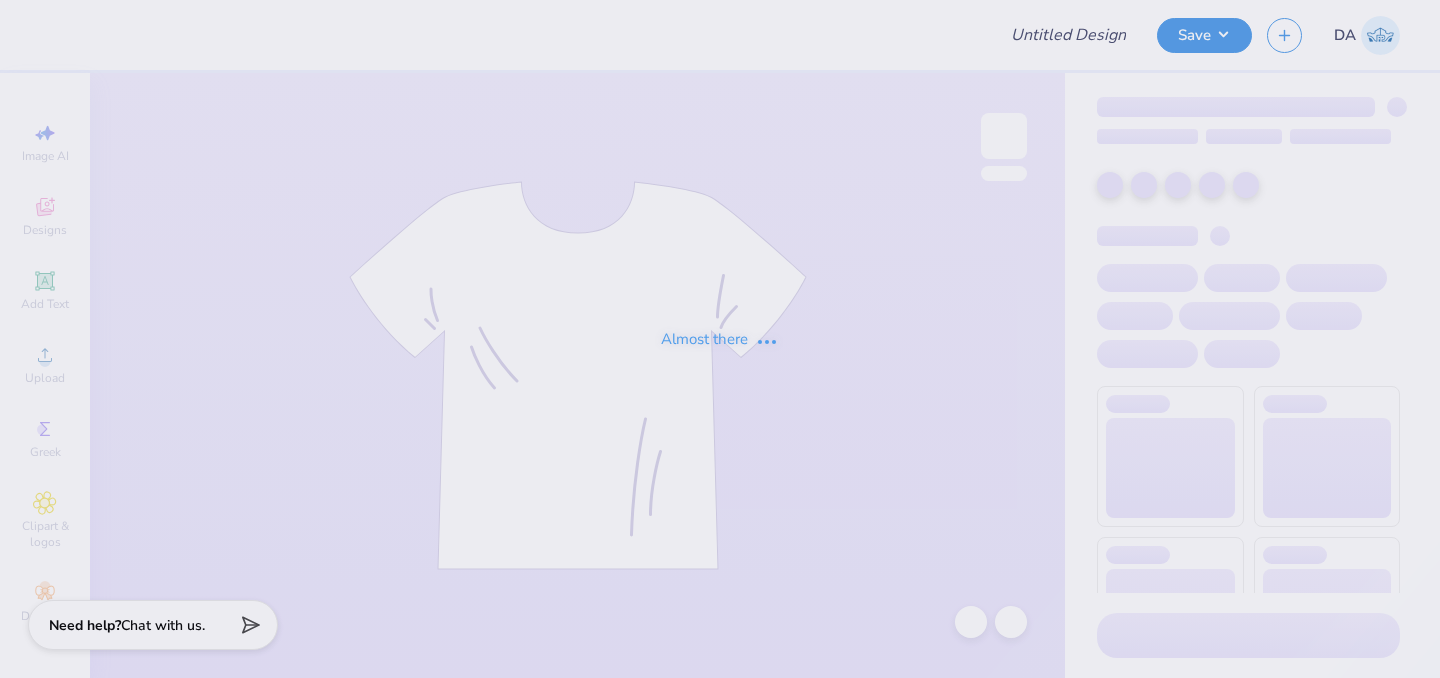 type on "B2S tee" 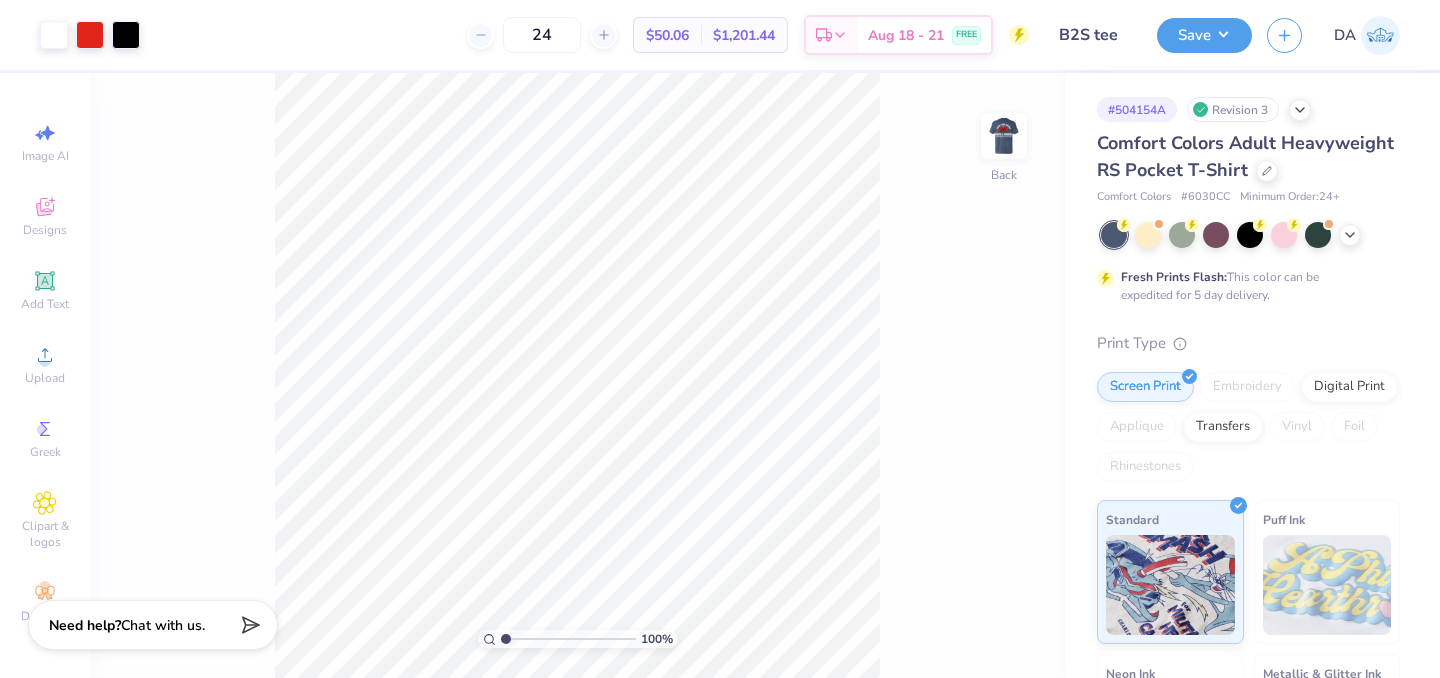 scroll, scrollTop: 0, scrollLeft: 0, axis: both 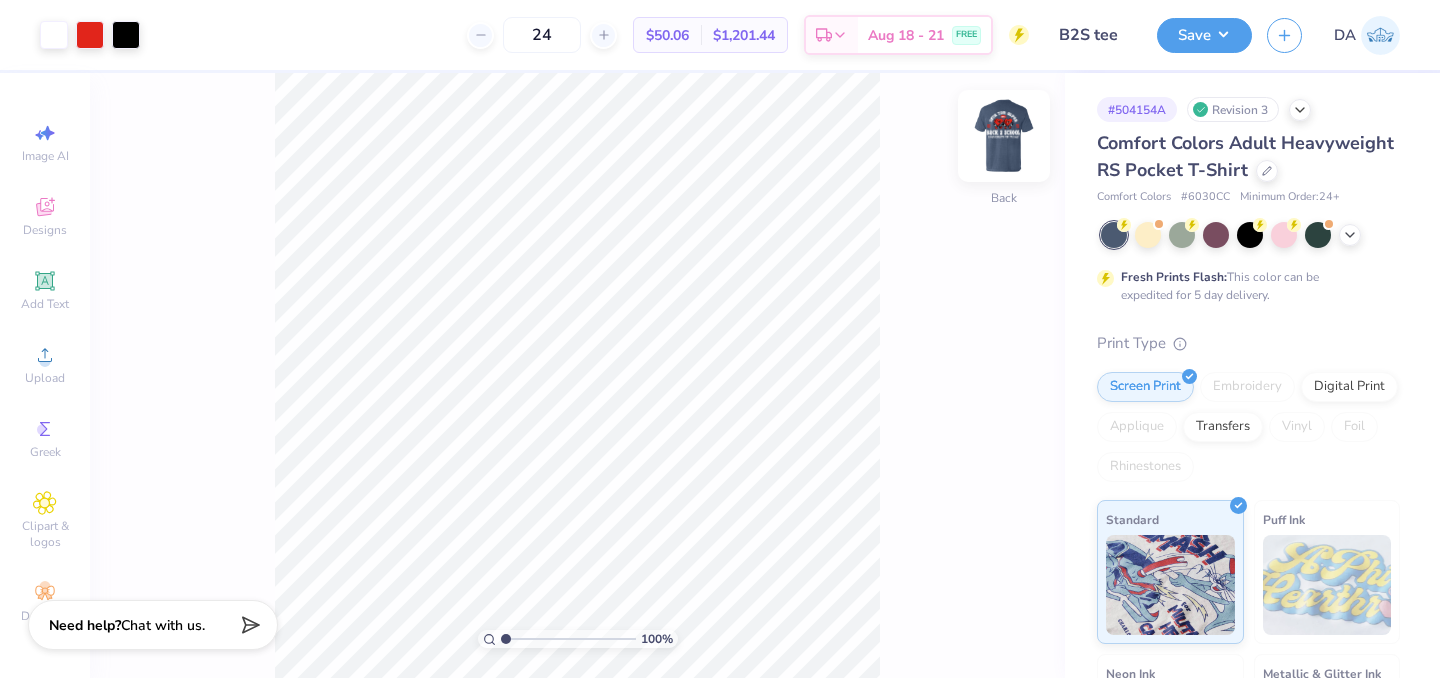 click at bounding box center (1004, 136) 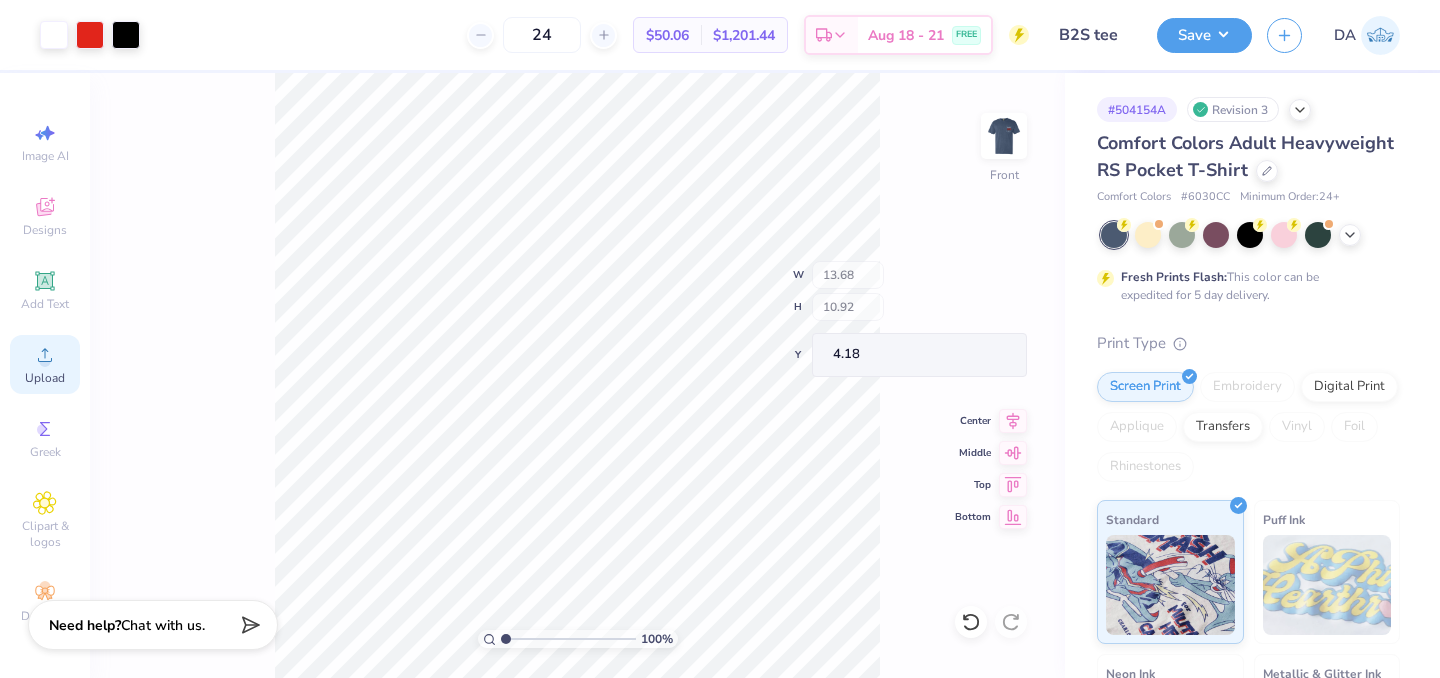 type on "12.31" 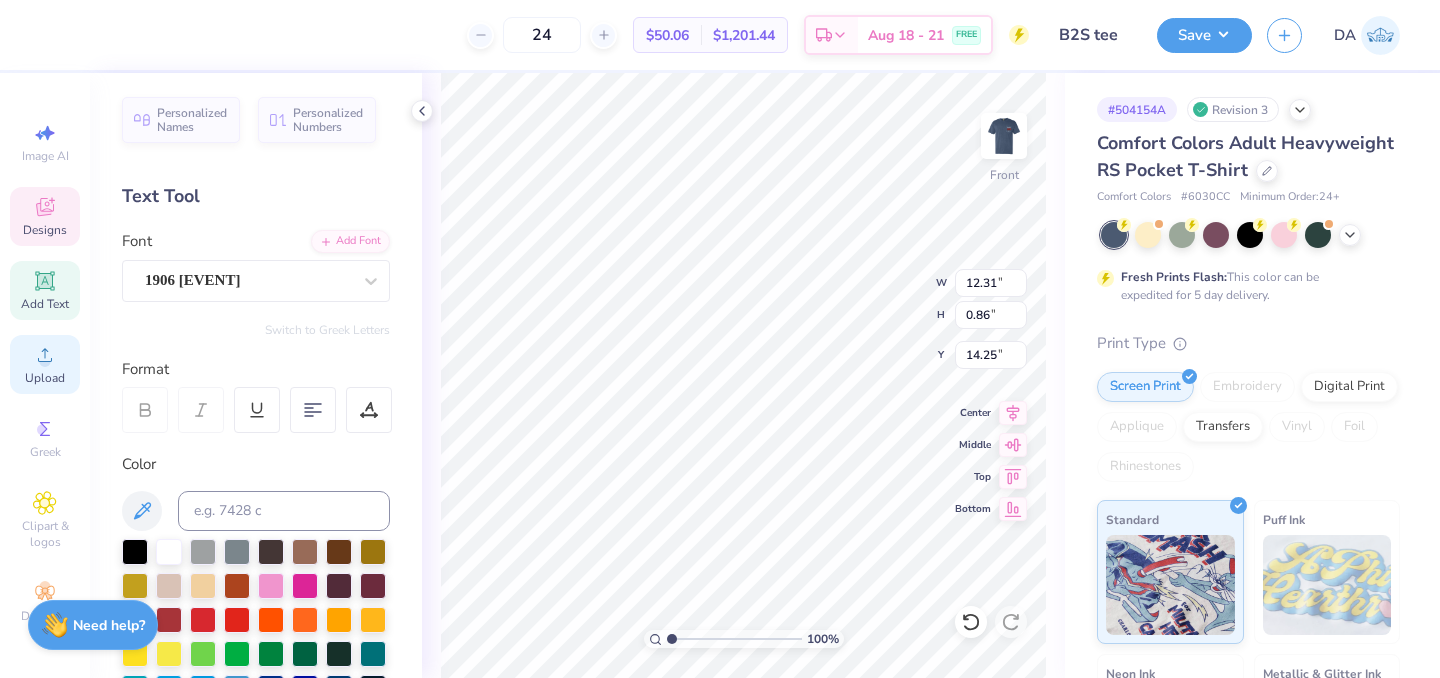 type on "AT UNIVERSITY OF TEXAS" 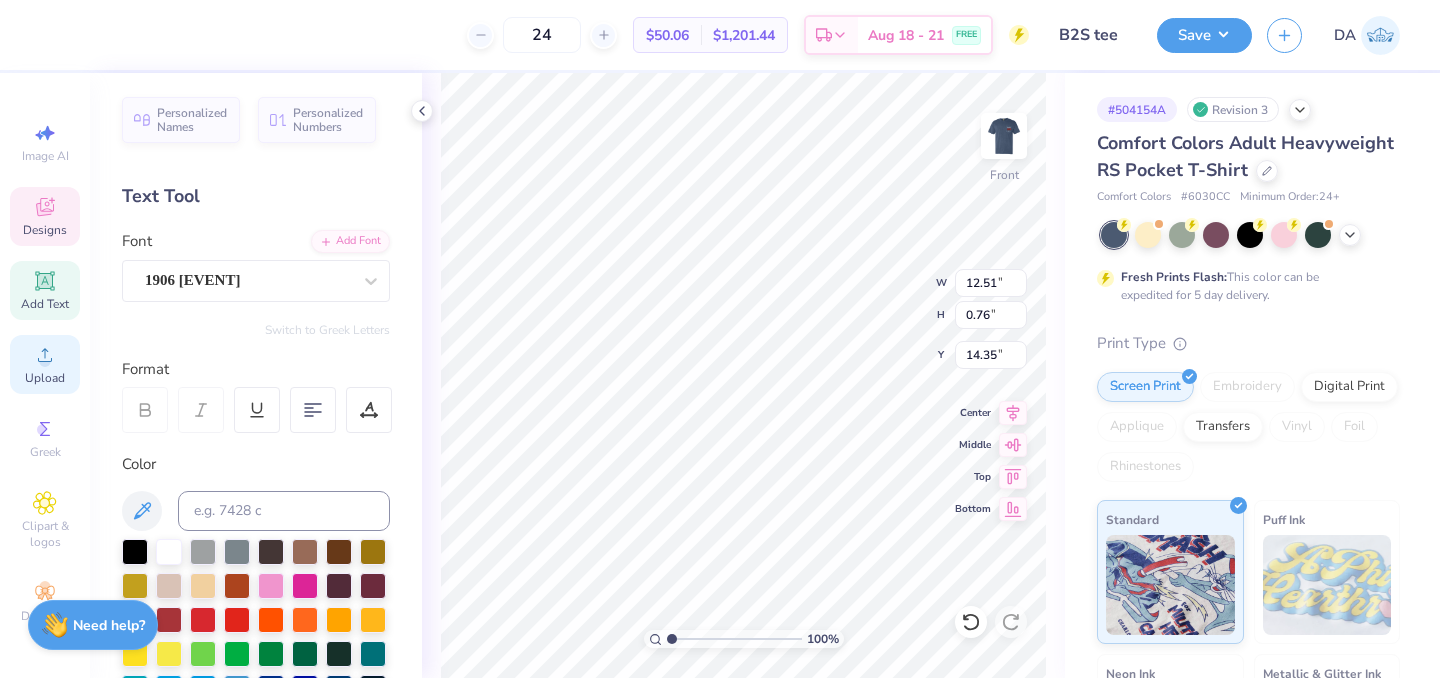 type on "12.51" 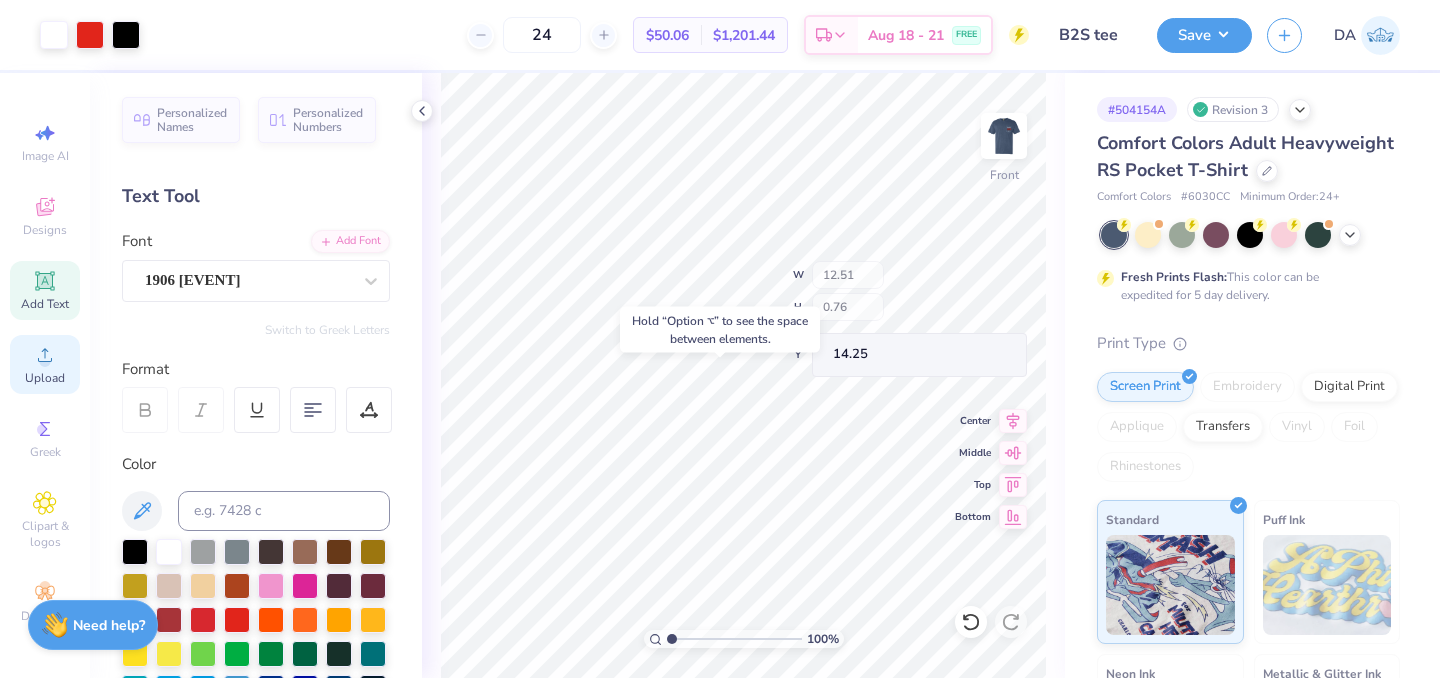 type on "14.25" 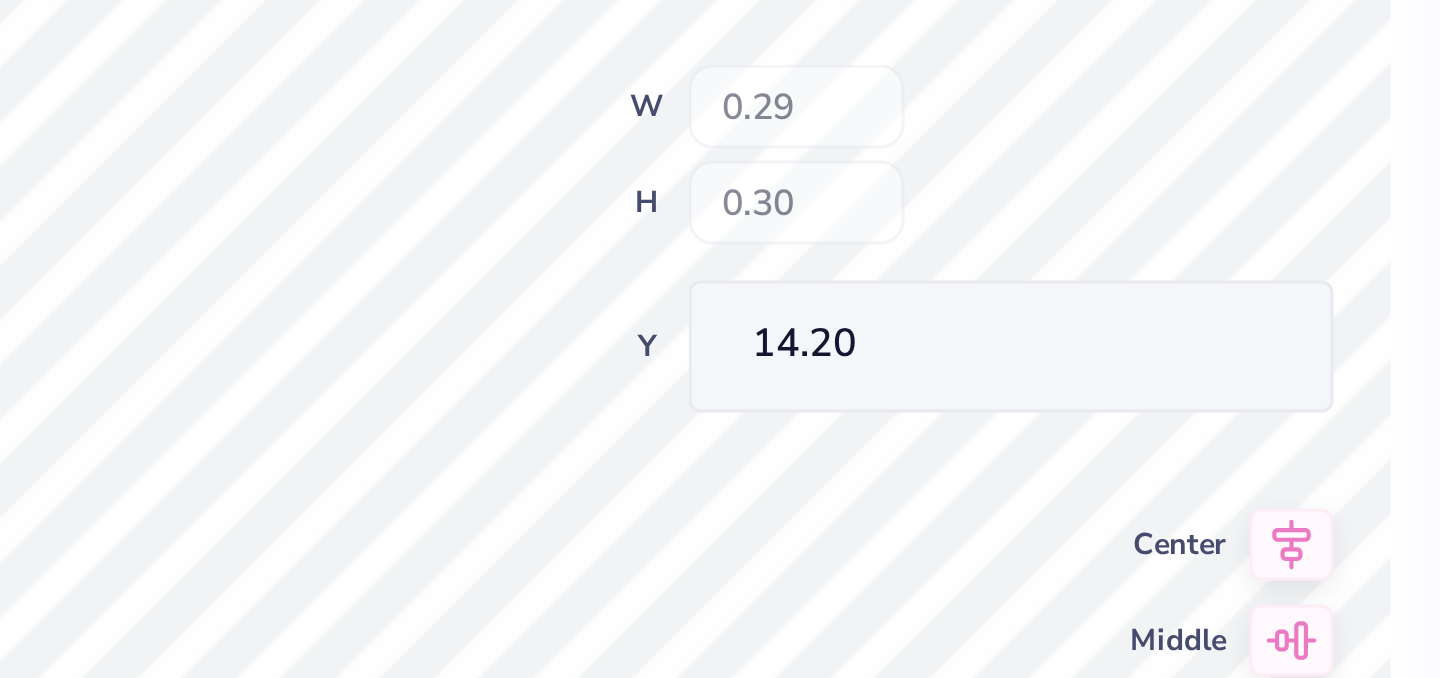 type on "0.29" 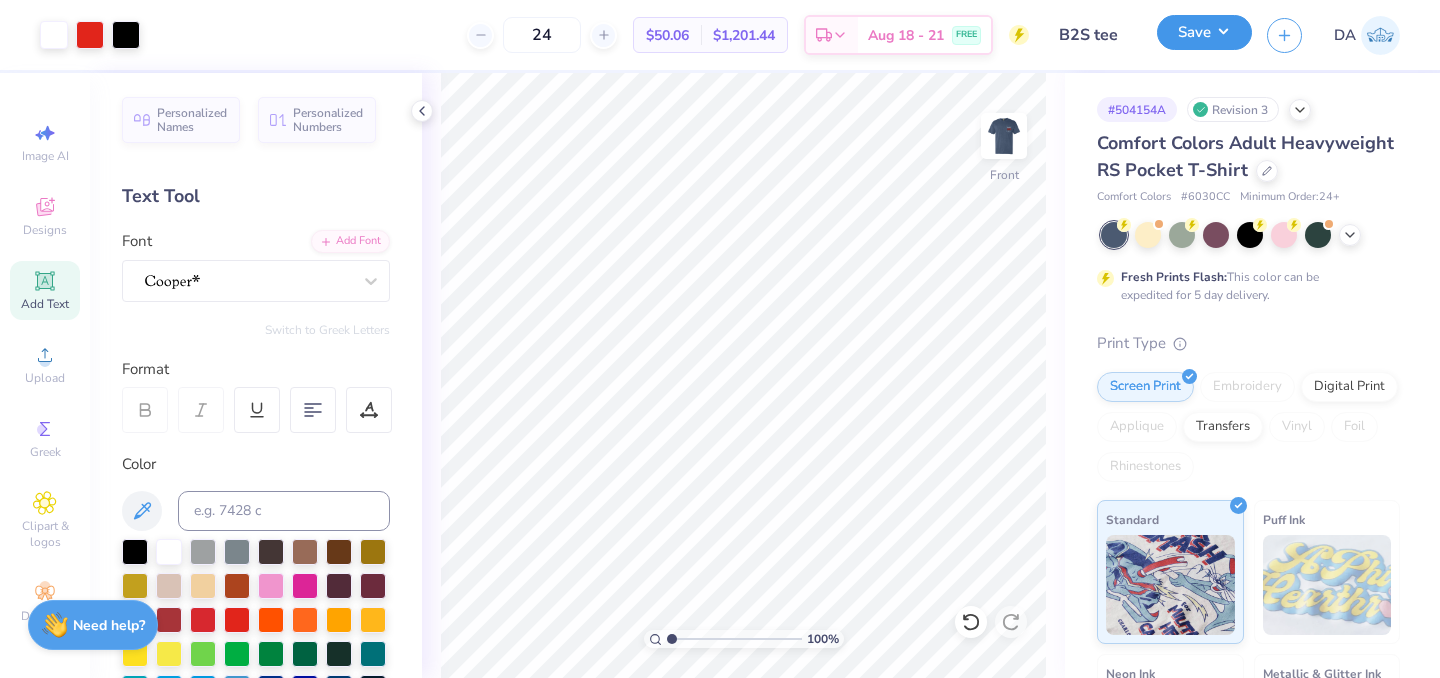 click on "Save" at bounding box center (1204, 32) 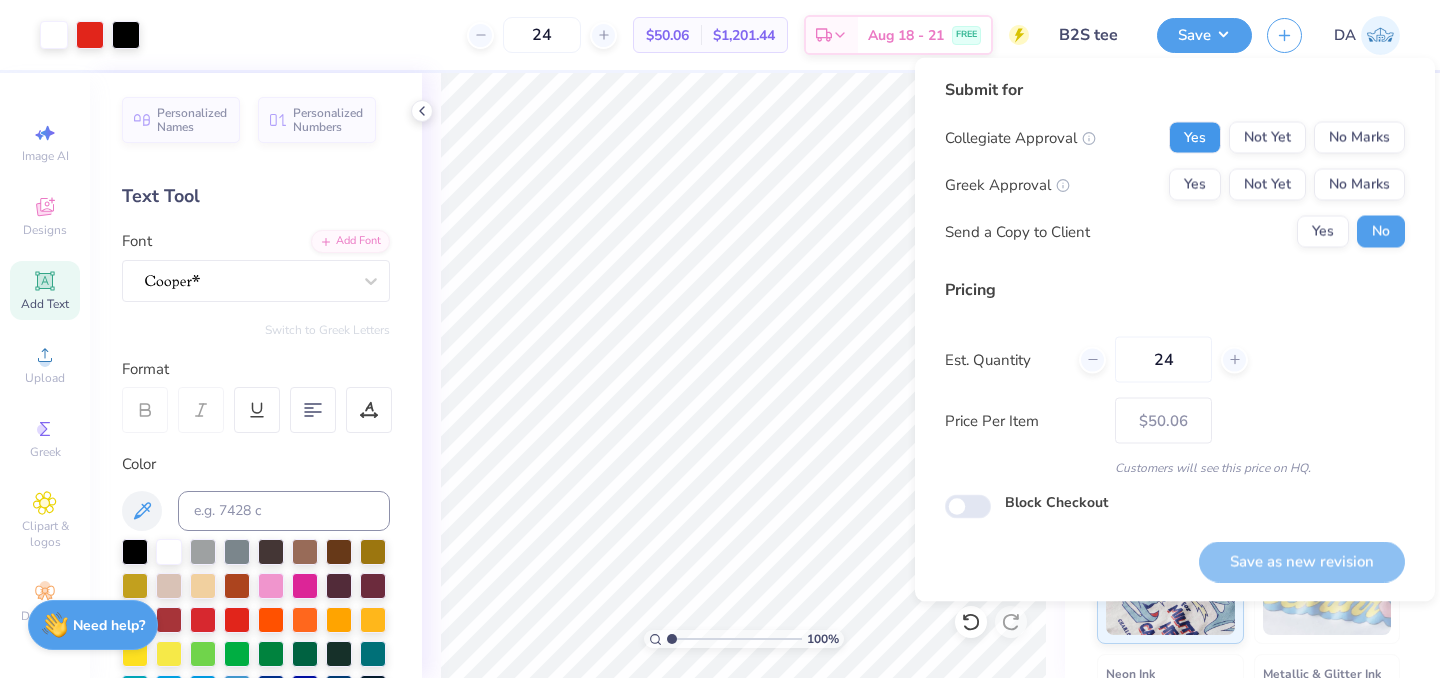 click on "Yes" at bounding box center (1195, 138) 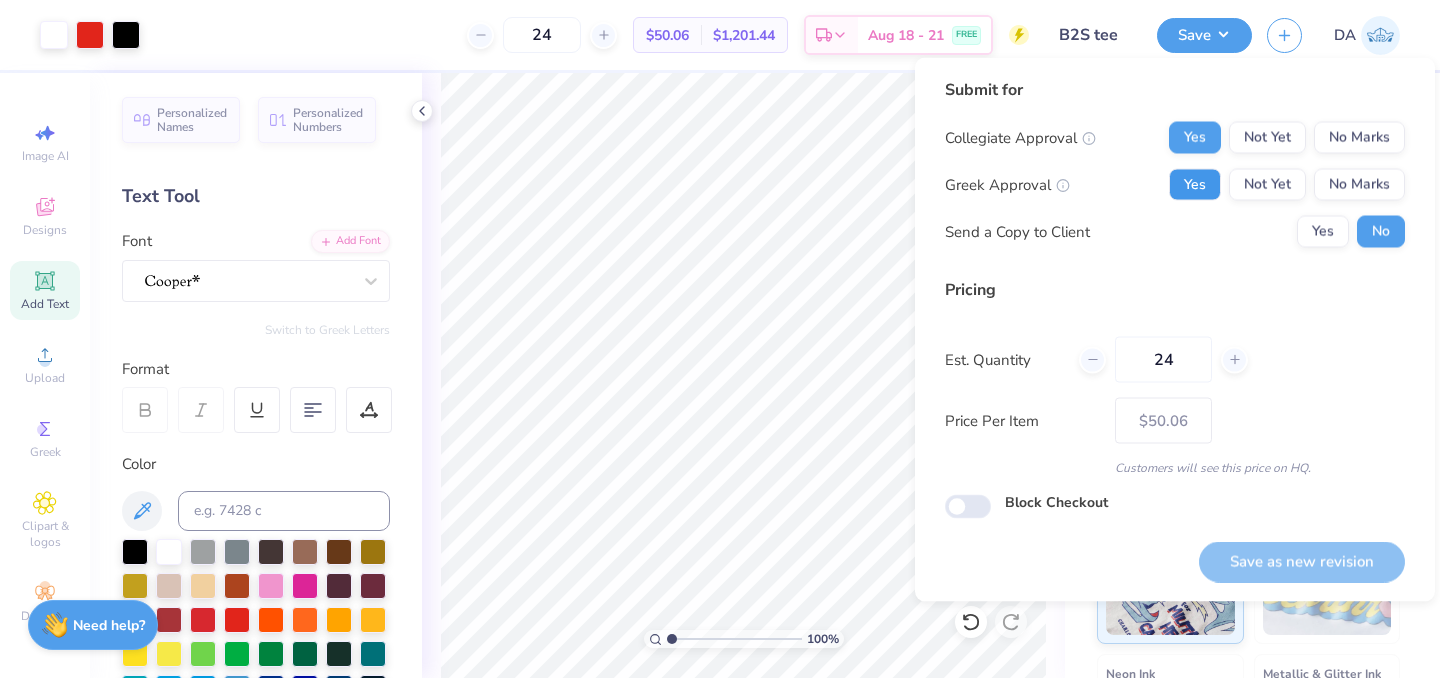 click on "Yes" at bounding box center (1195, 185) 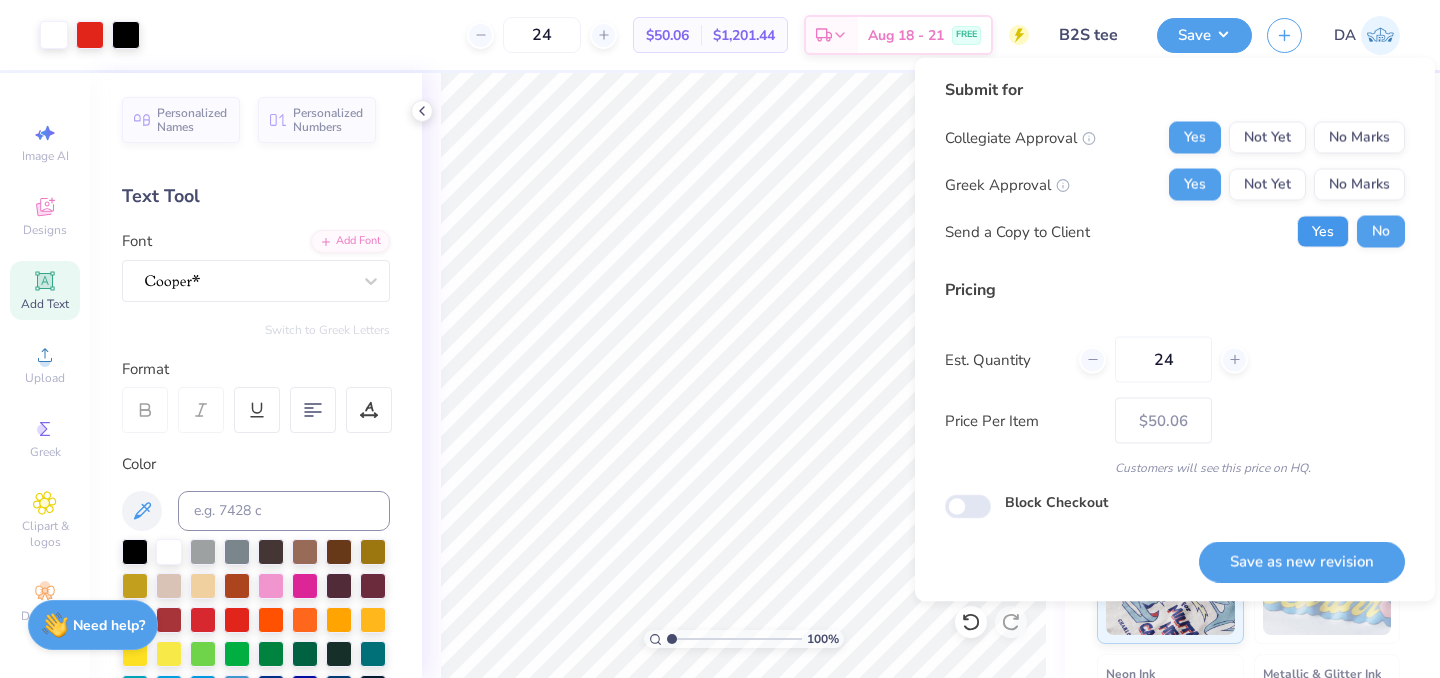 click on "Yes" at bounding box center [1323, 232] 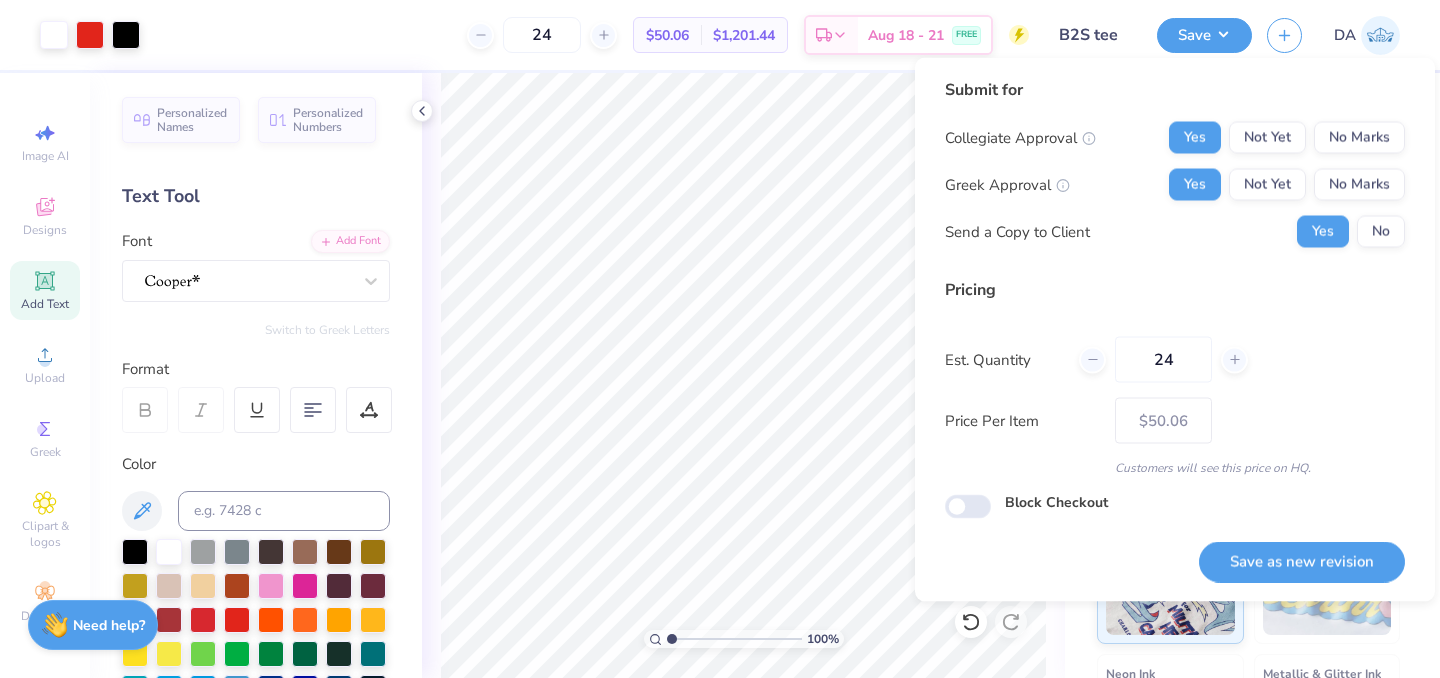 click on "Save as new revision" at bounding box center [1302, 561] 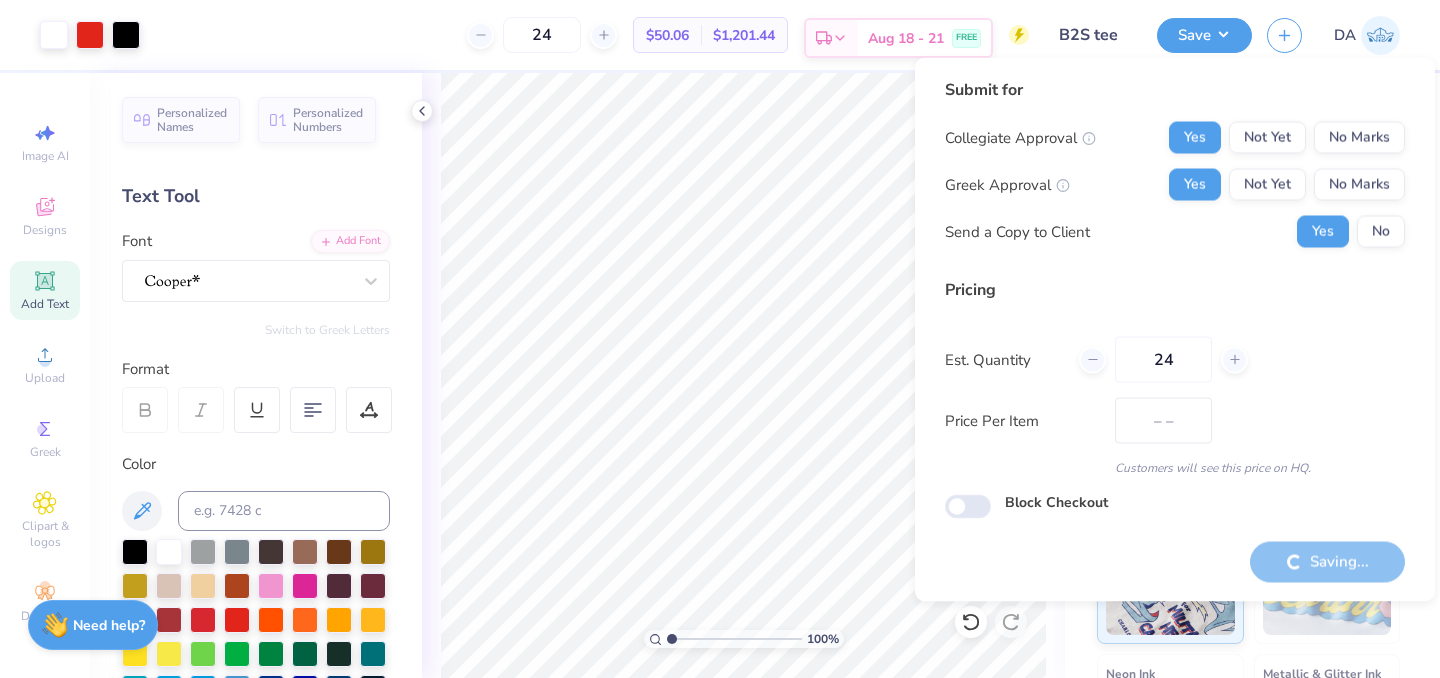 type on "$50.06" 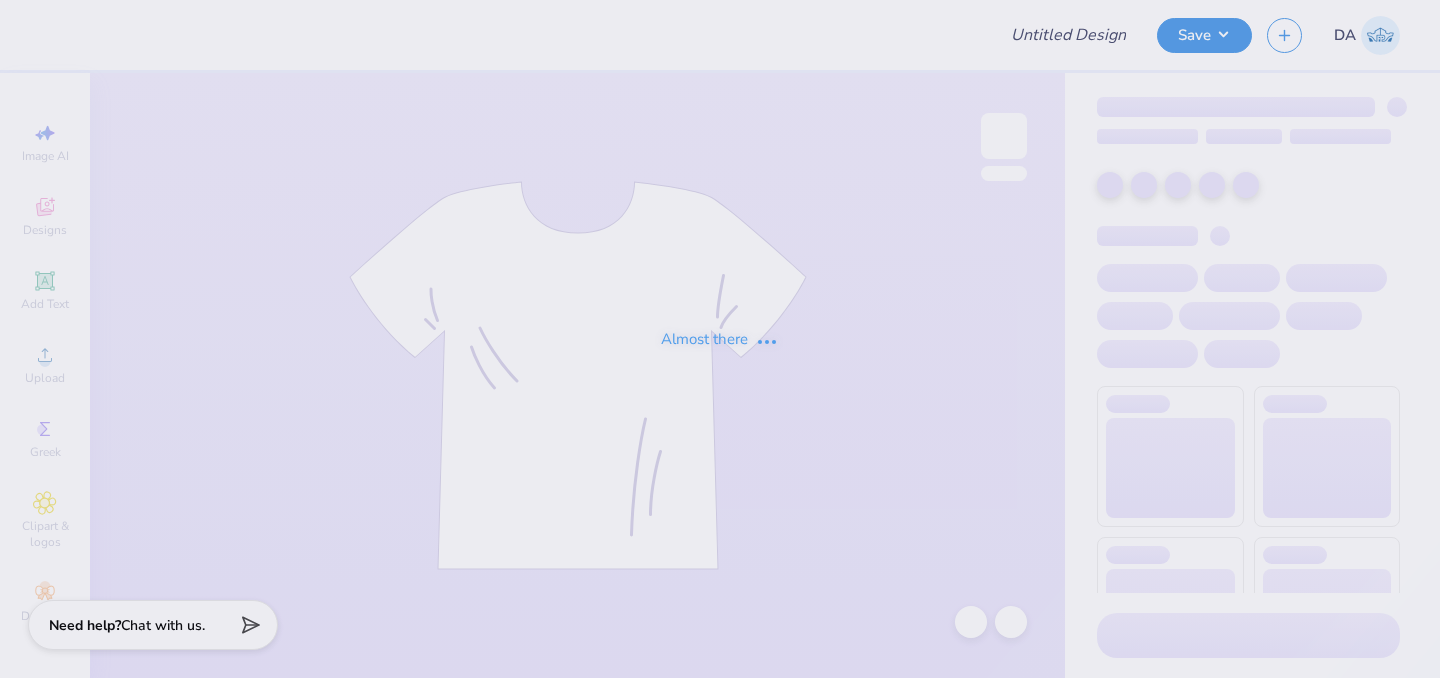 scroll, scrollTop: 0, scrollLeft: 0, axis: both 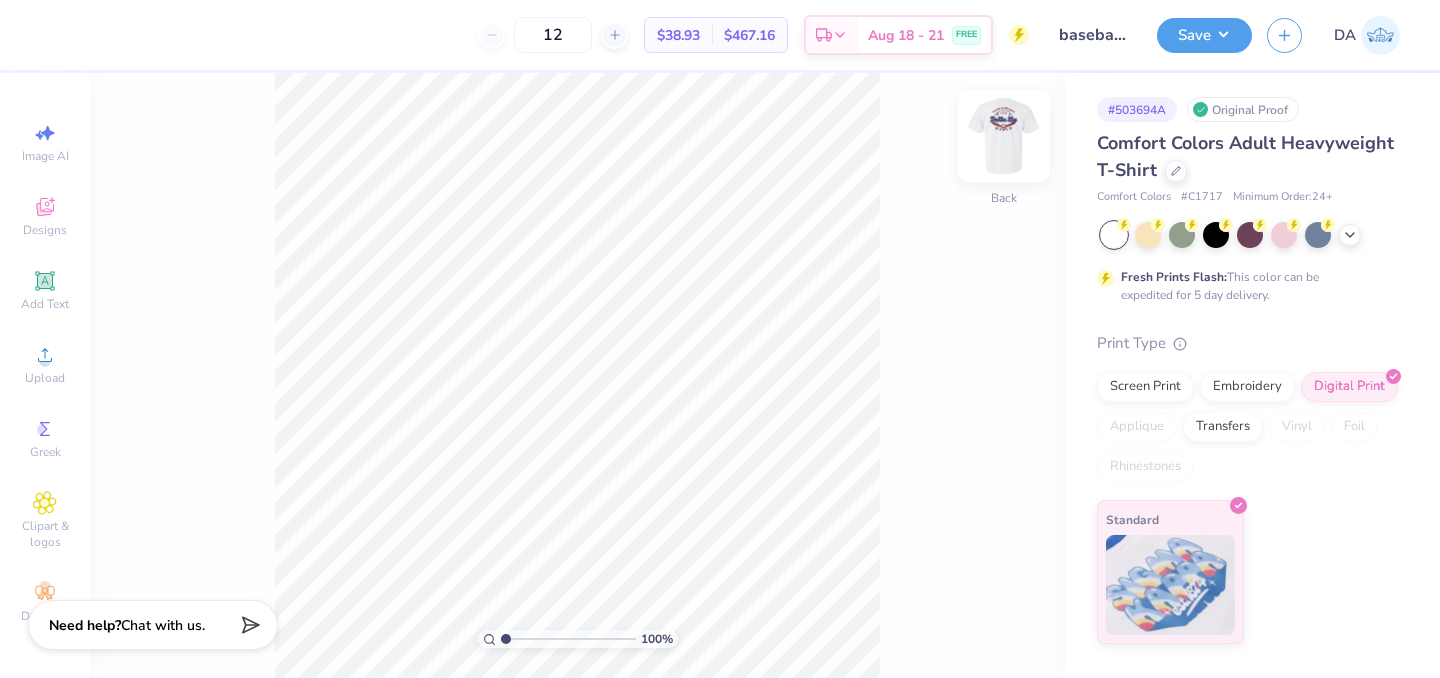click at bounding box center (1004, 136) 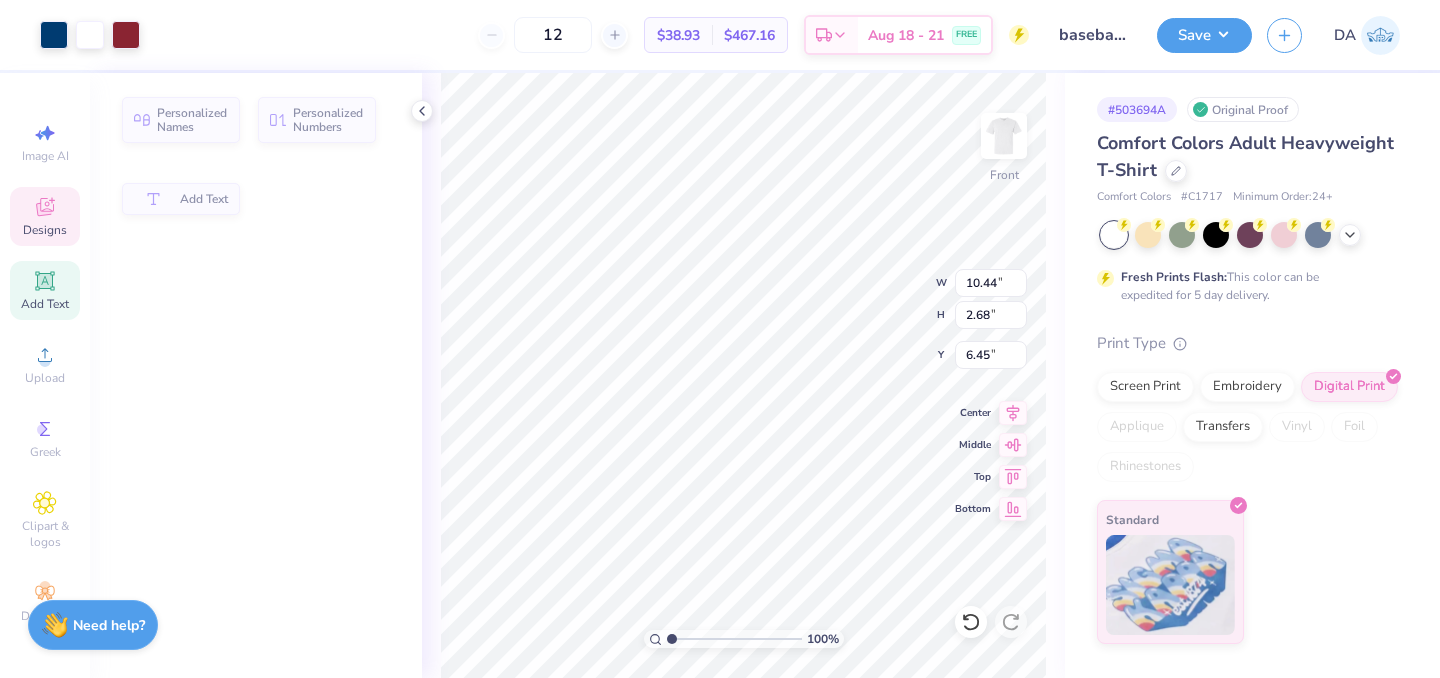 type on "2.68" 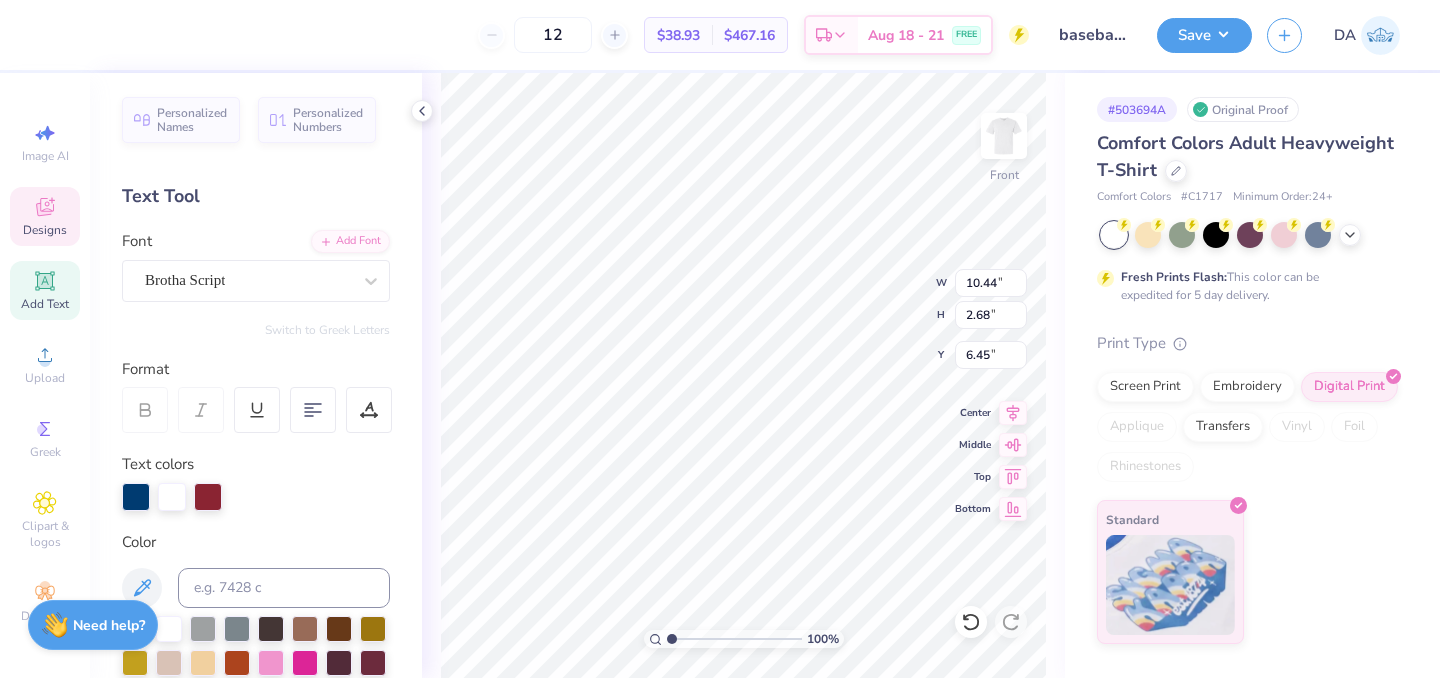 scroll, scrollTop: 0, scrollLeft: 1, axis: horizontal 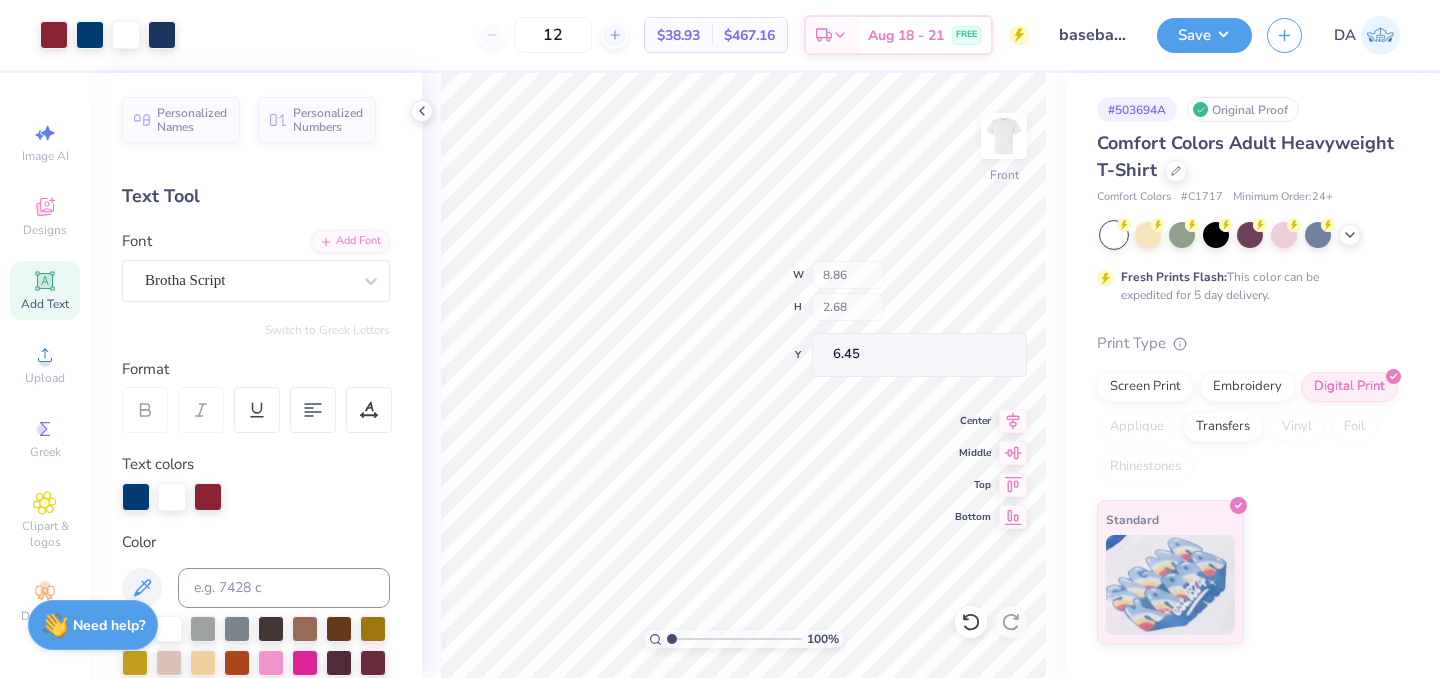 type on "8.86" 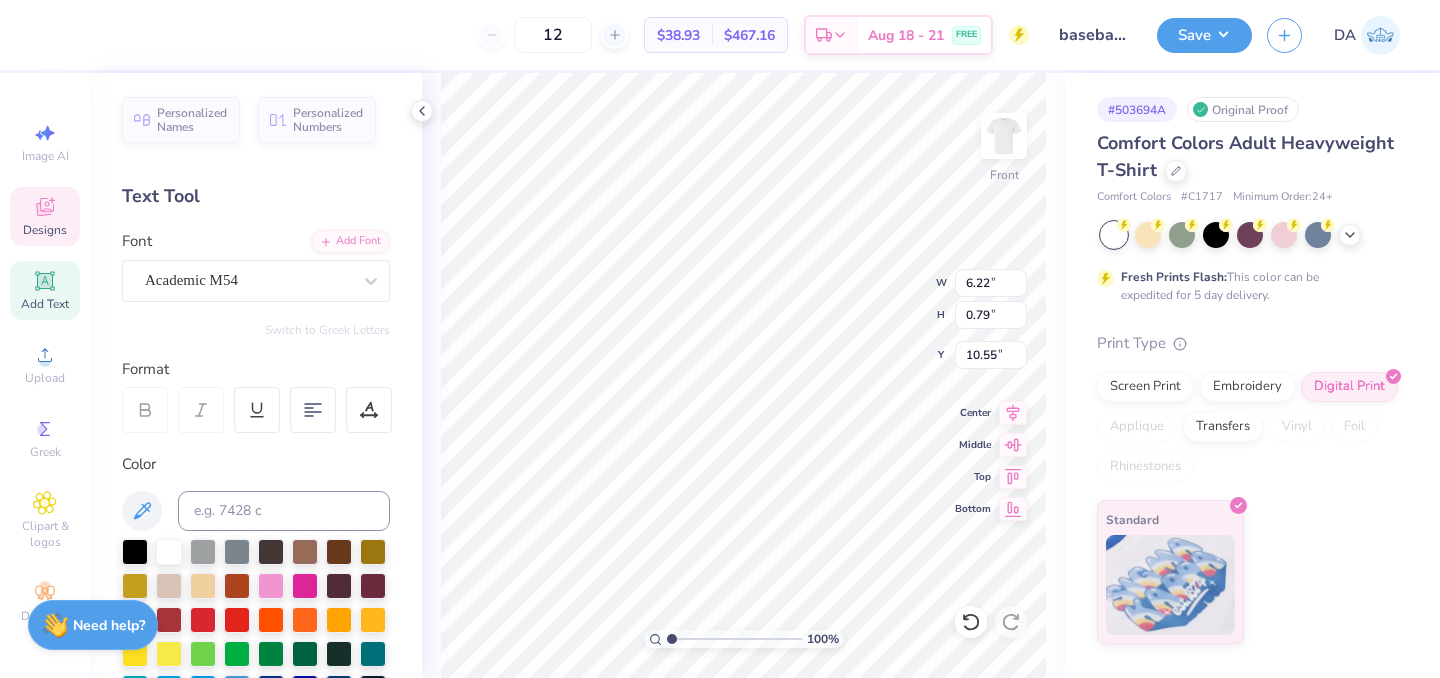 type on "20                 25" 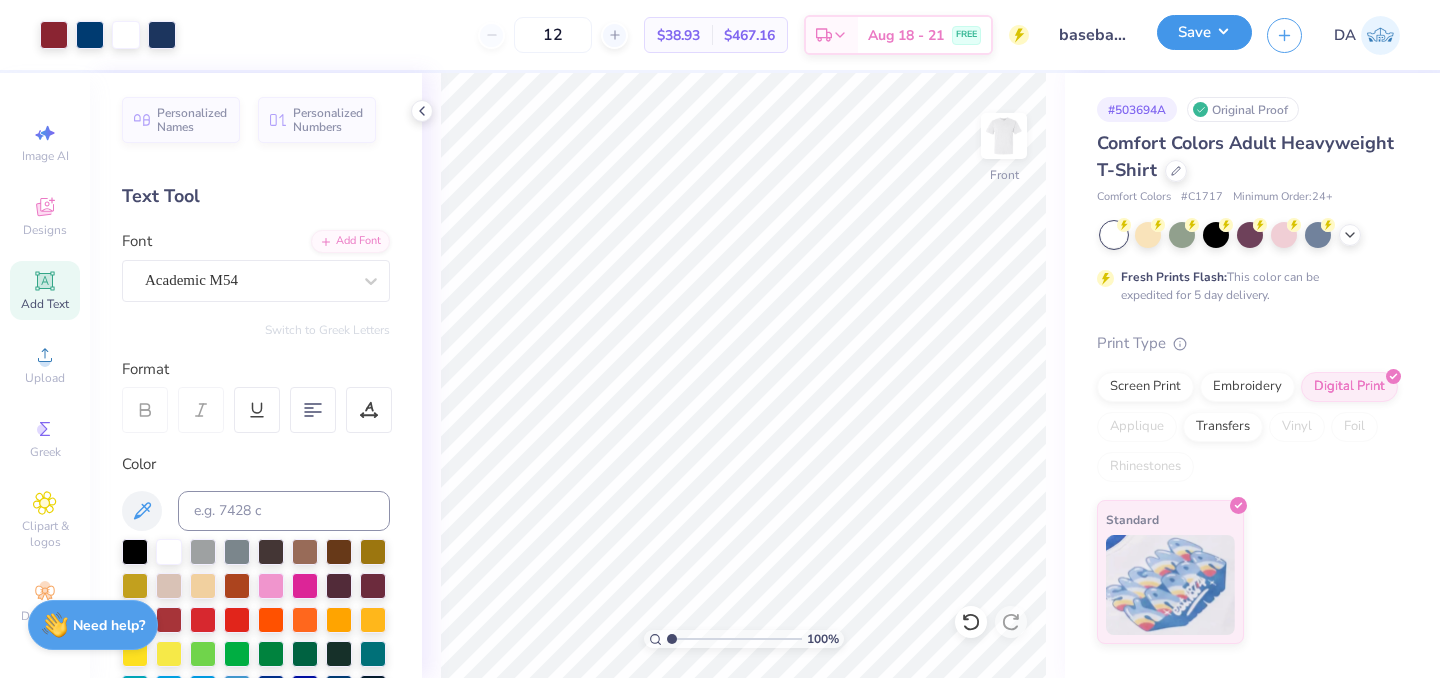 click on "Save" at bounding box center (1204, 32) 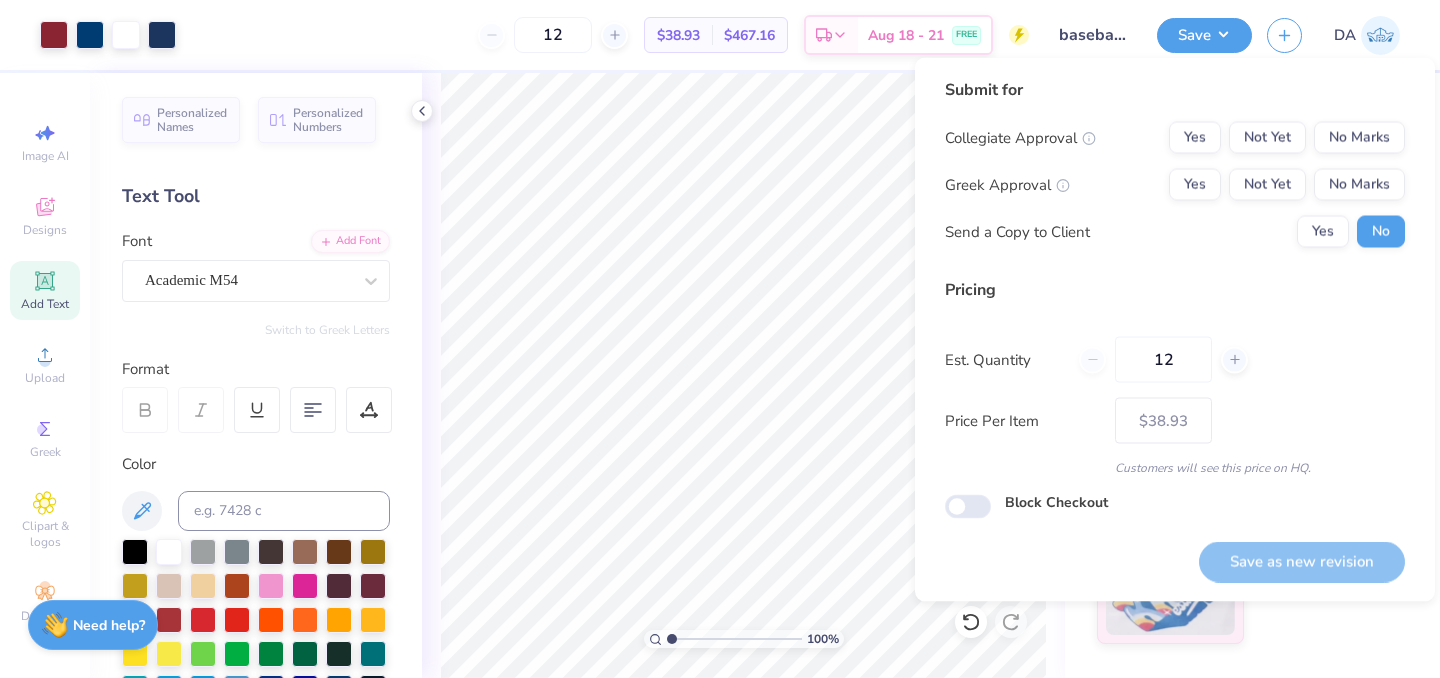 click on "Yes Not Yet No Marks" at bounding box center (1287, 138) 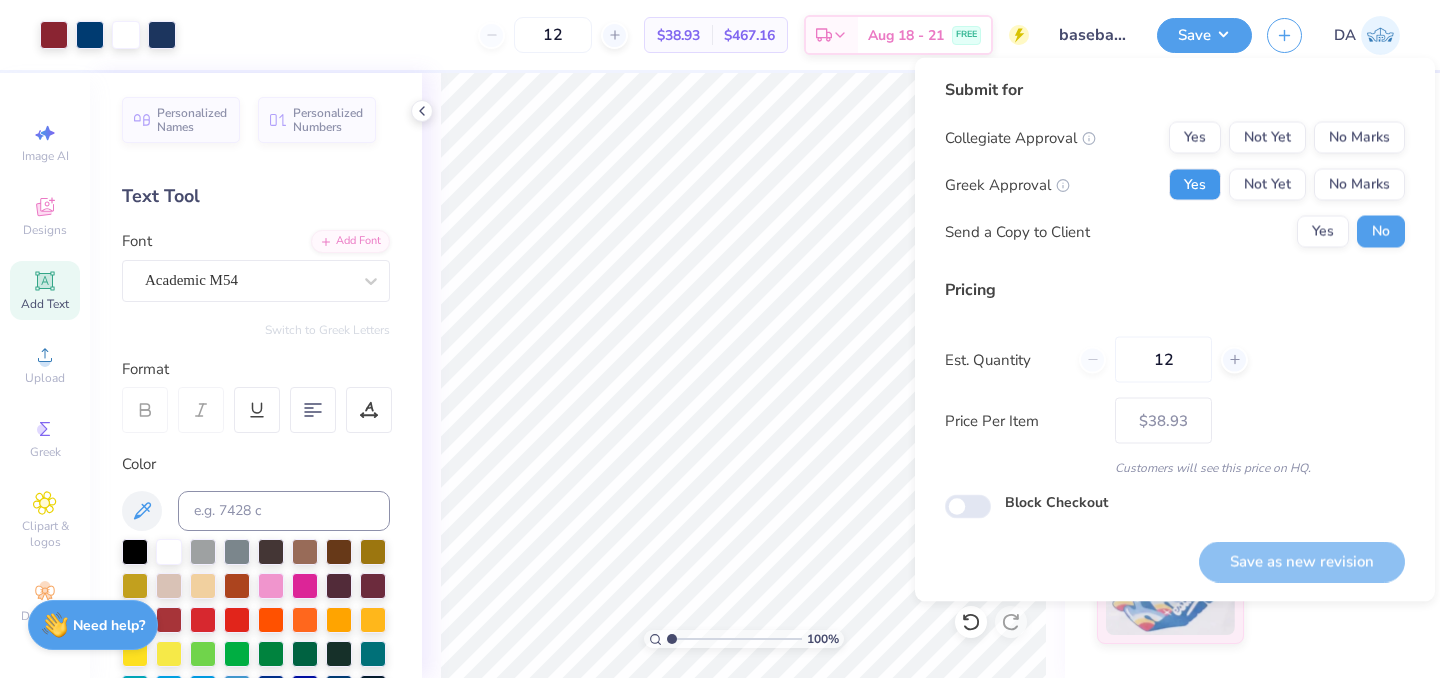 click on "Yes" at bounding box center [1195, 185] 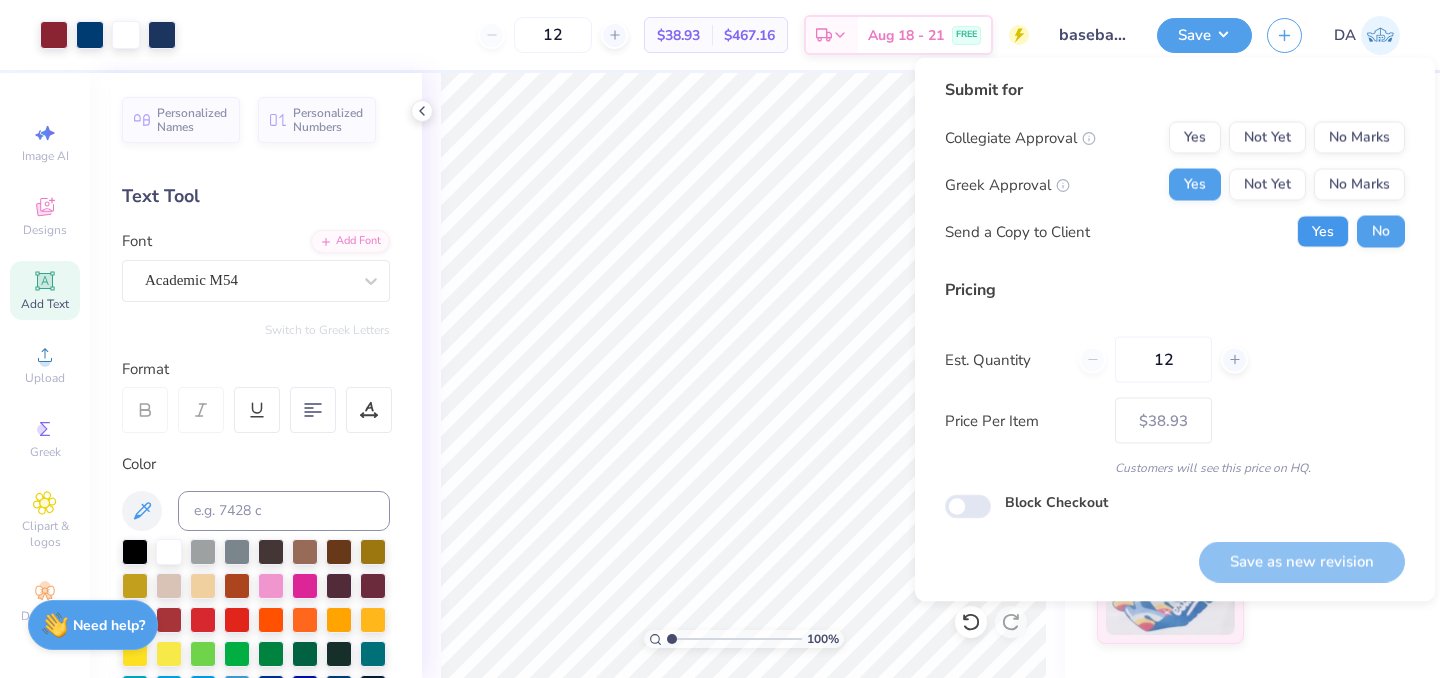 click on "Yes" at bounding box center (1323, 232) 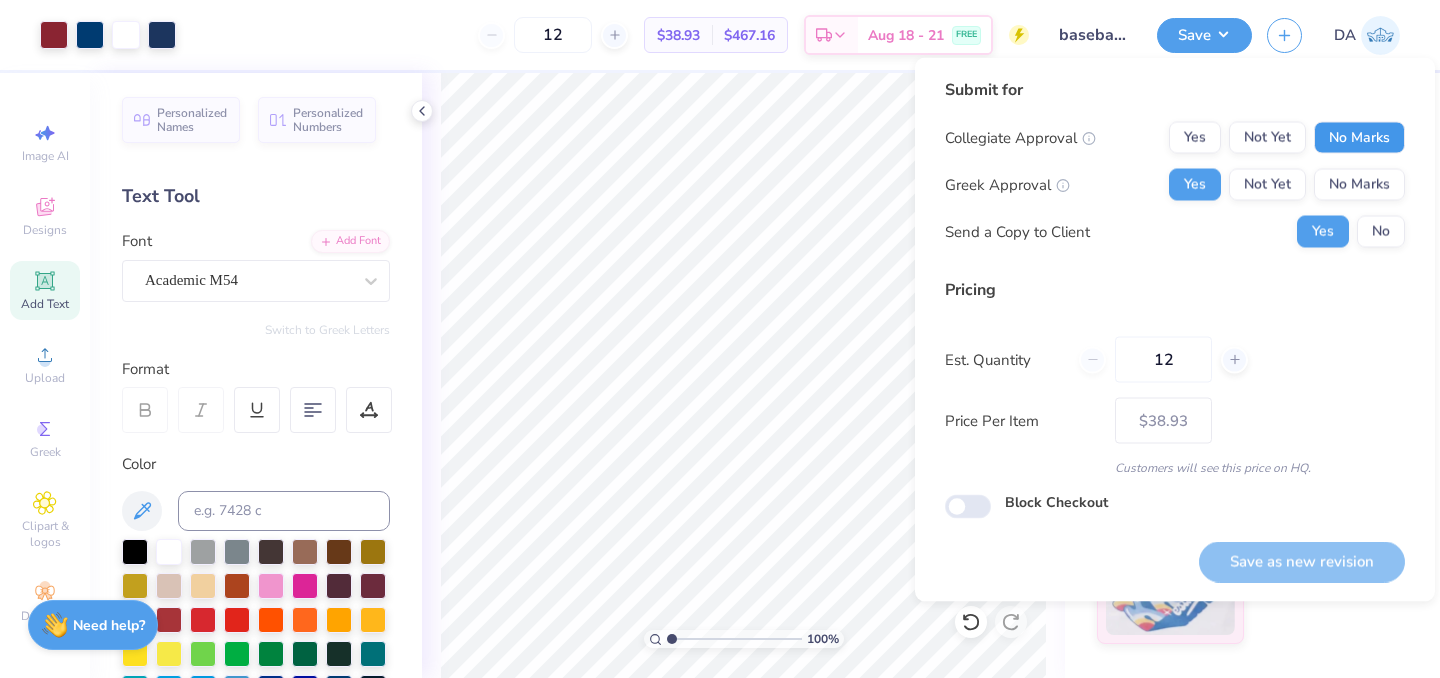 click on "No Marks" at bounding box center [1359, 138] 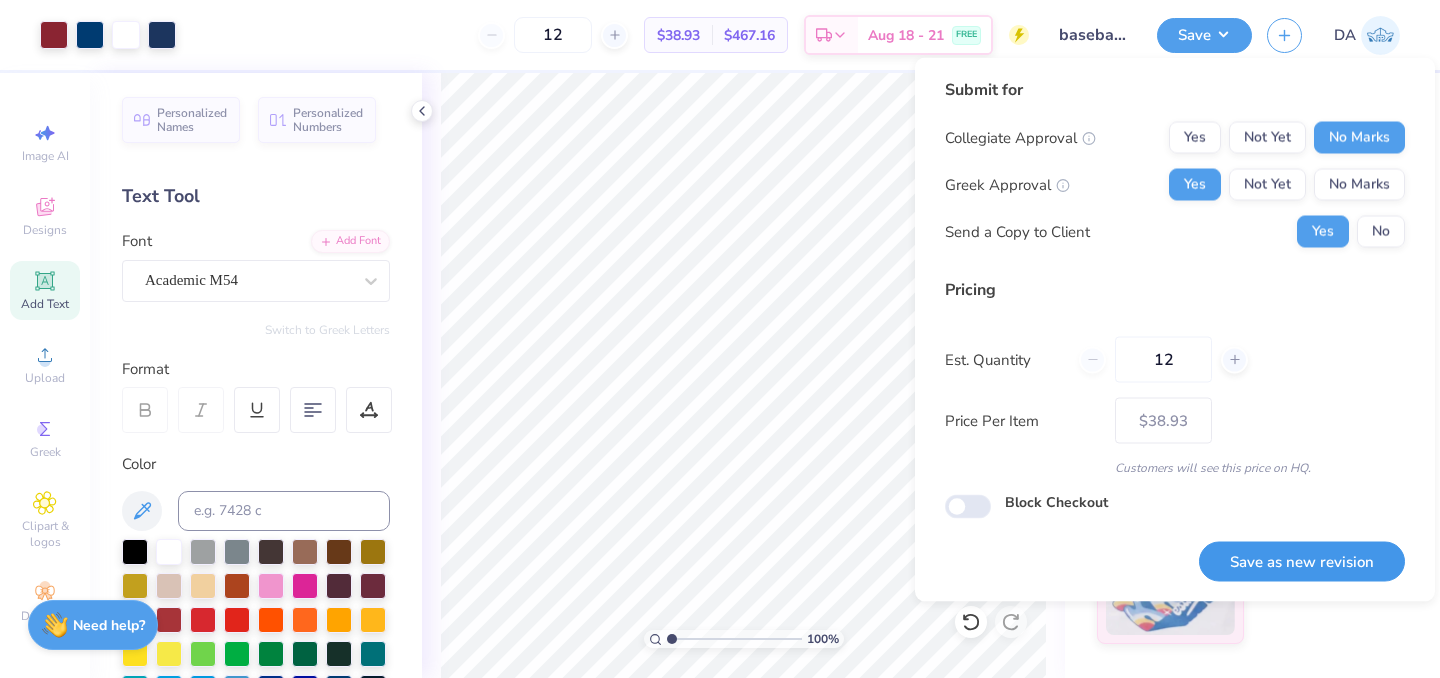 click on "Save as new revision" at bounding box center (1302, 561) 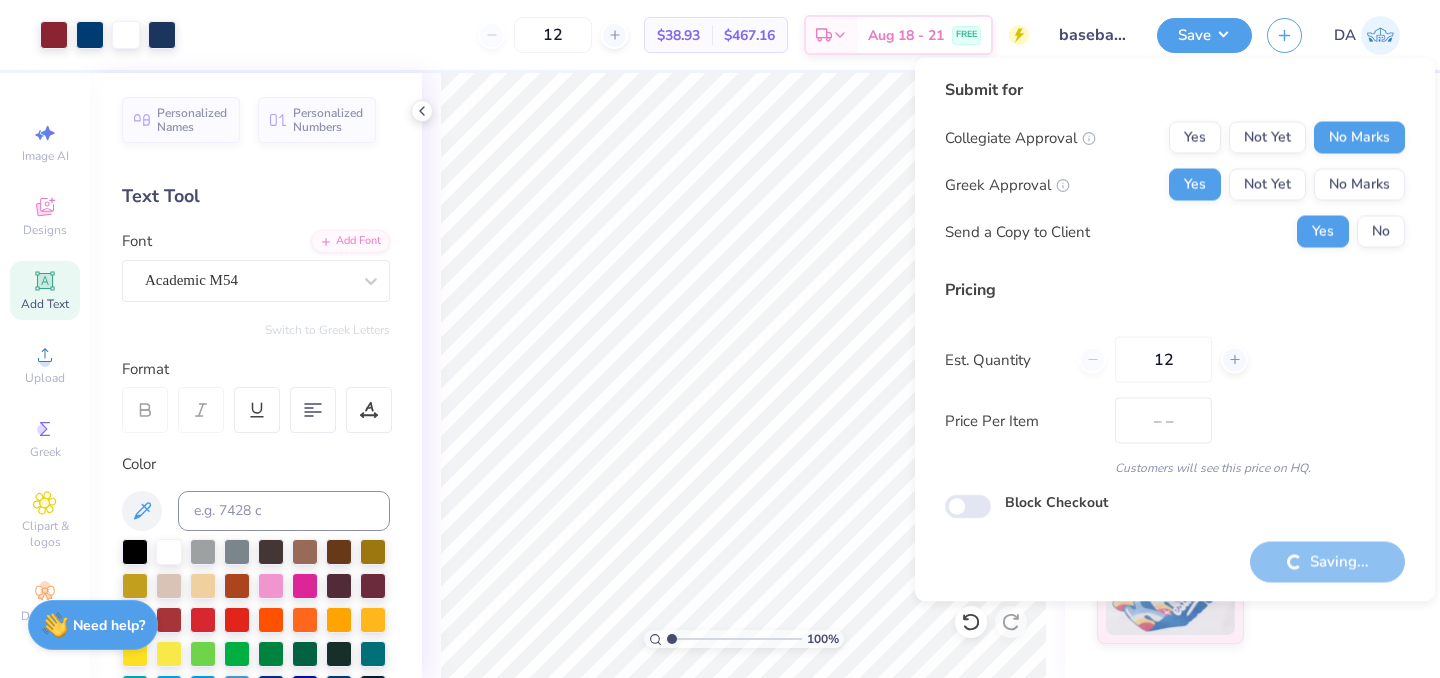 type on "$38.93" 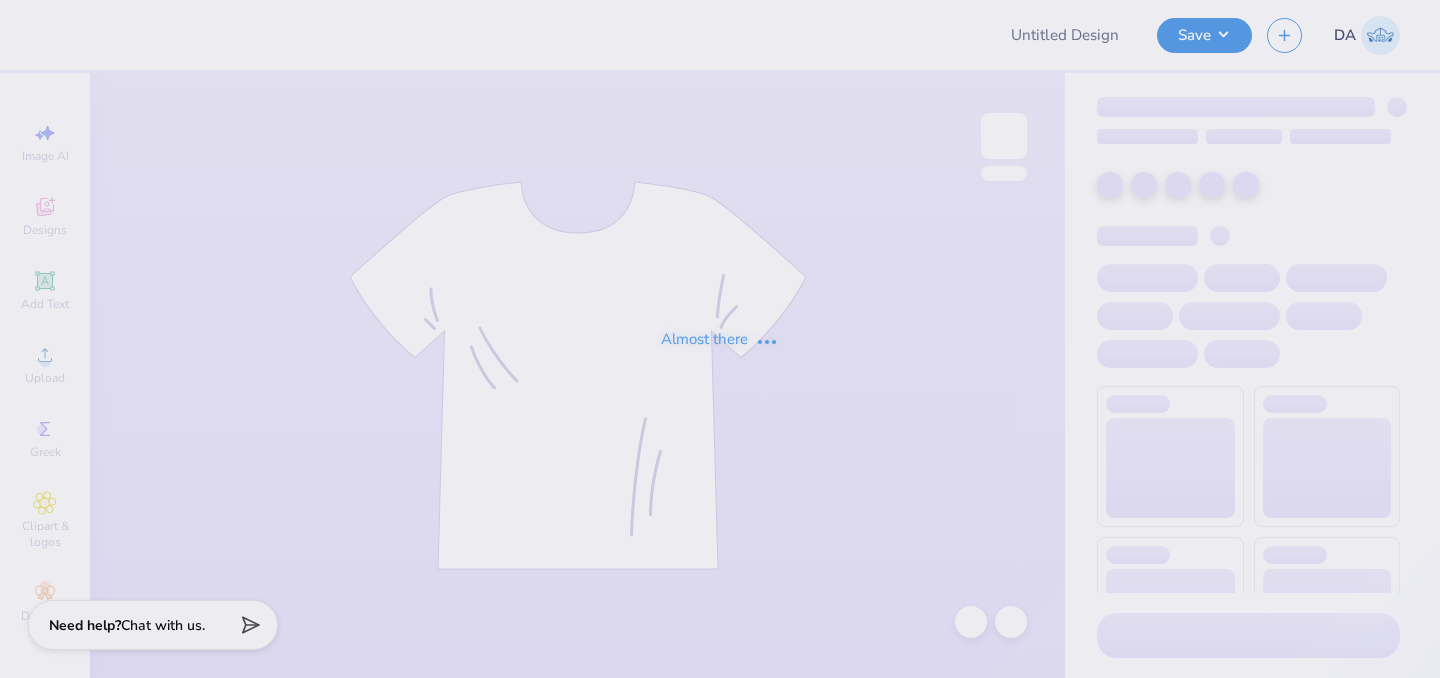type on "baseball 2" 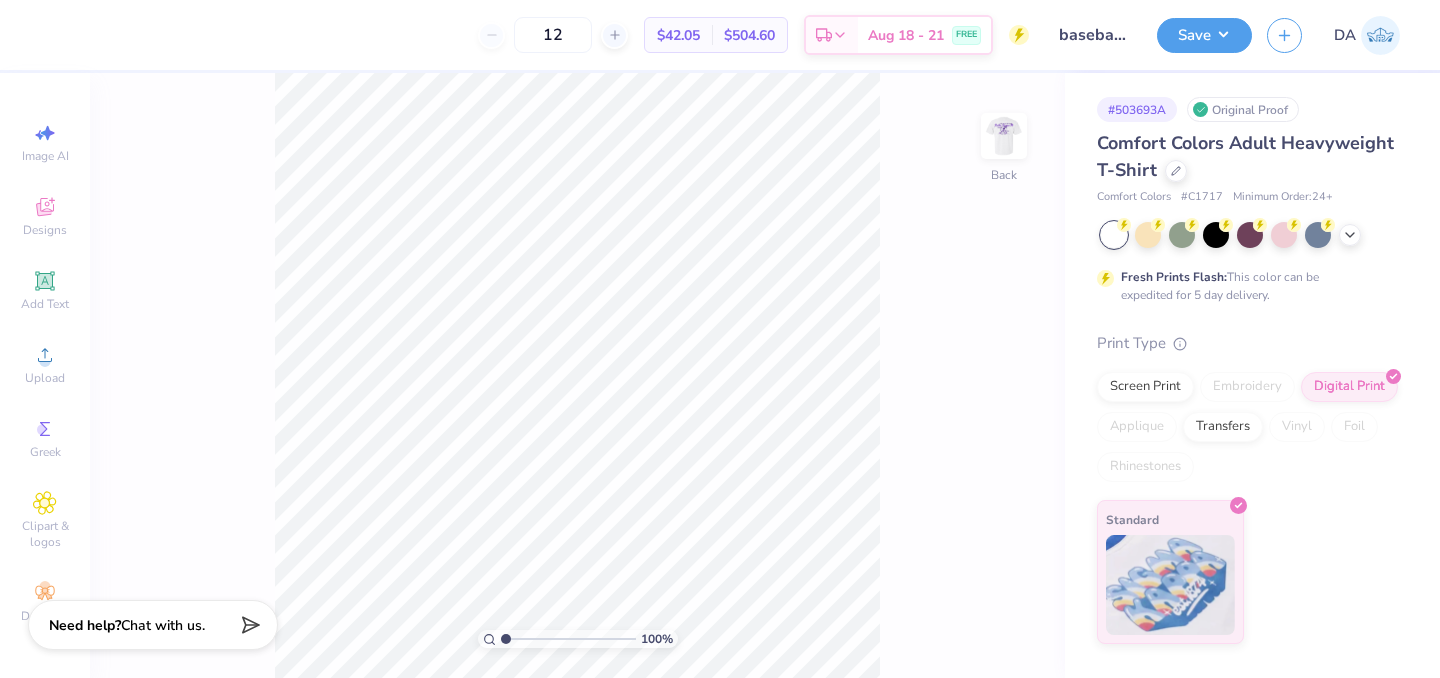 scroll, scrollTop: 0, scrollLeft: 0, axis: both 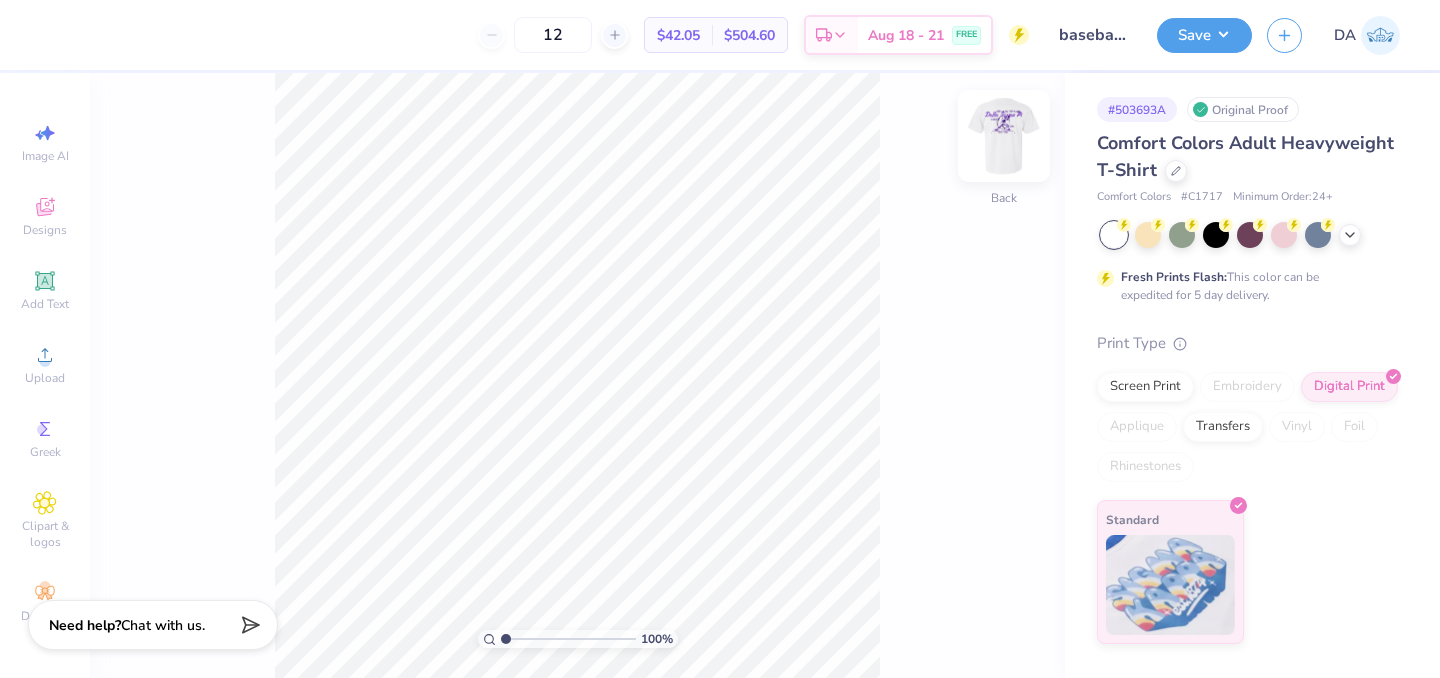 click at bounding box center (1004, 136) 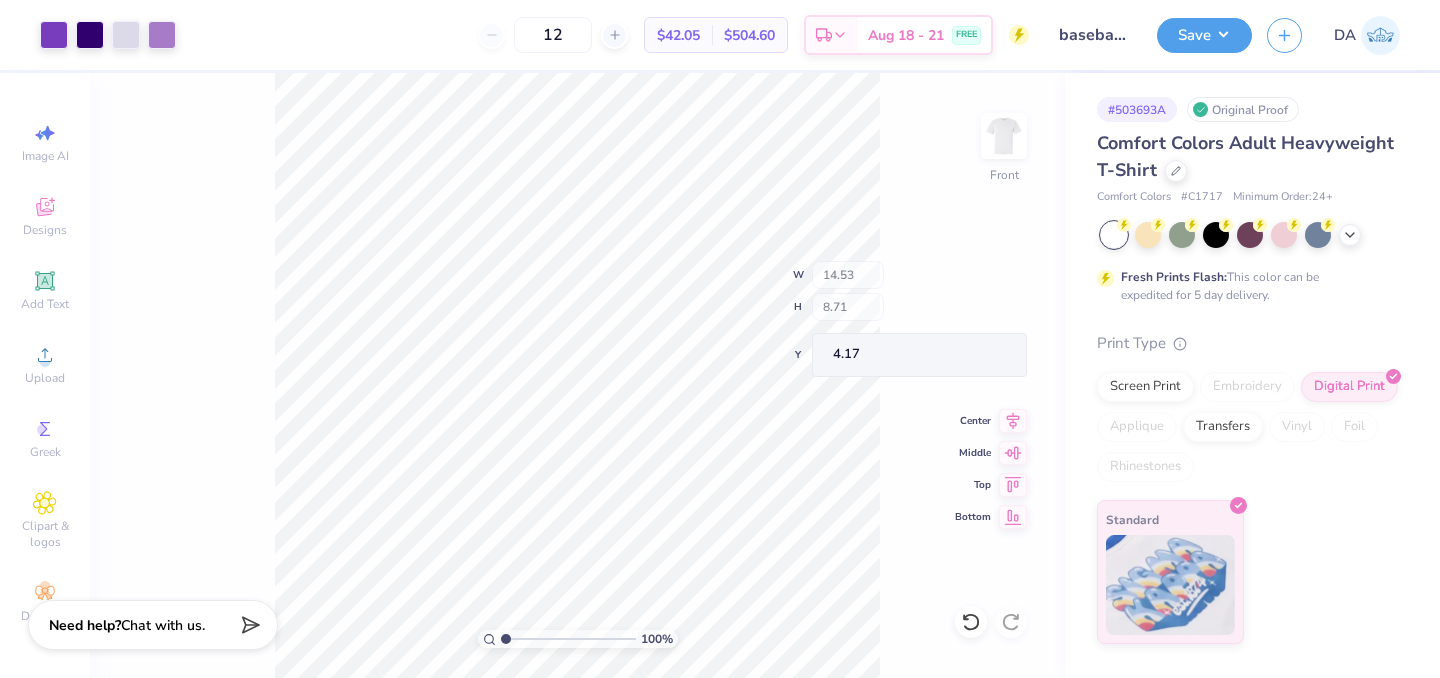 type on "2.43" 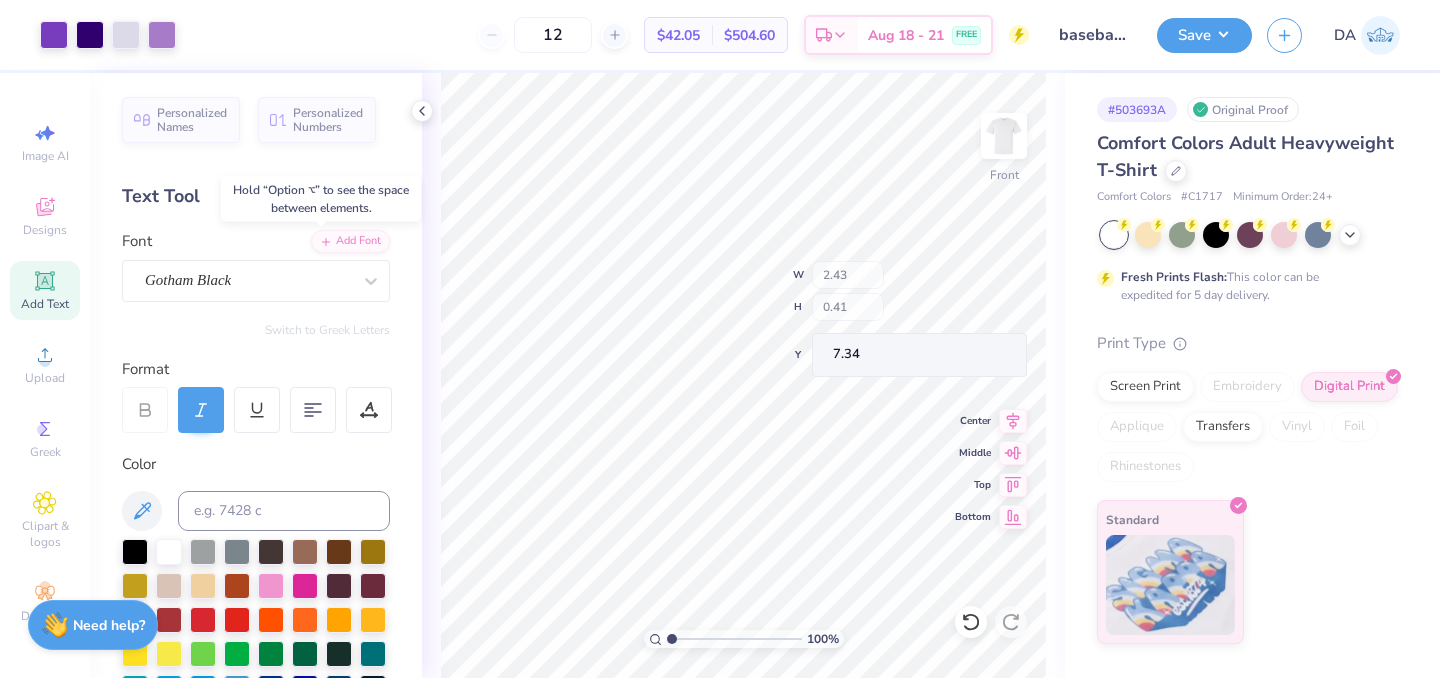 type on "7.35" 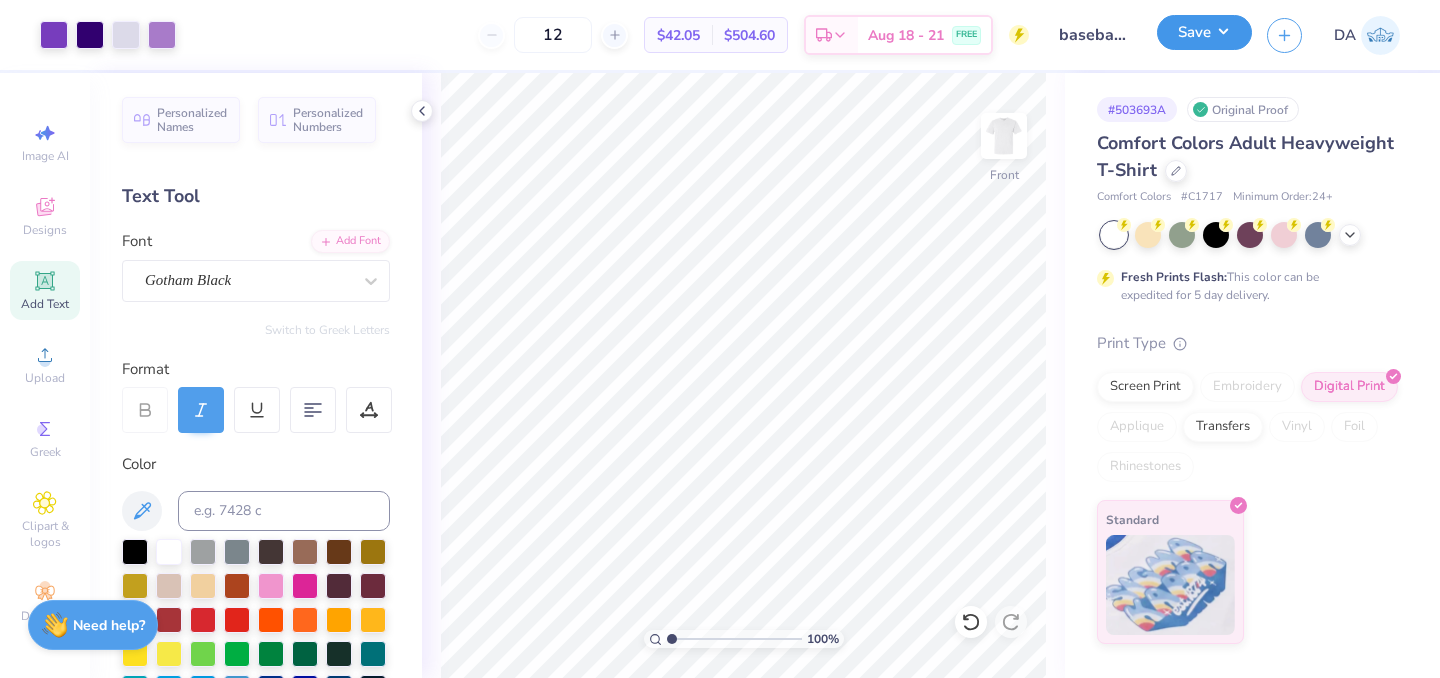 click on "Save" at bounding box center [1204, 32] 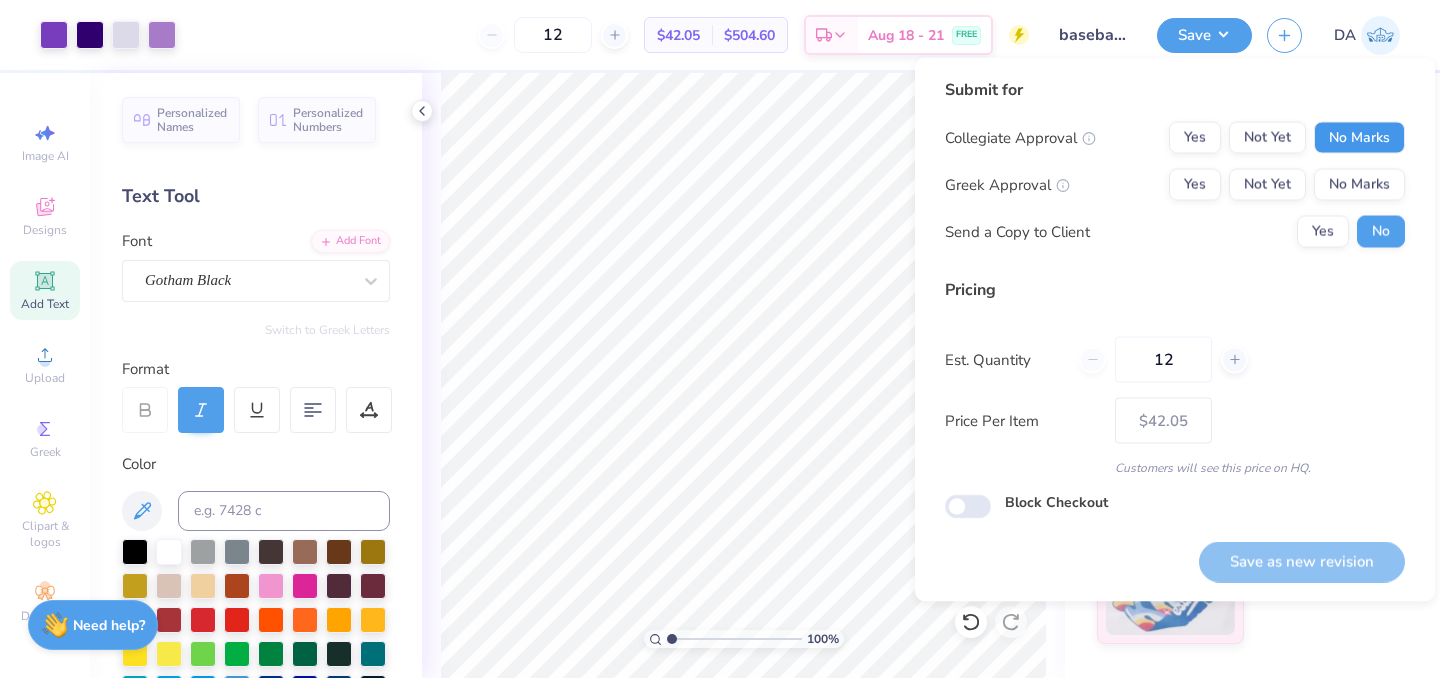 click on "No Marks" at bounding box center [1359, 138] 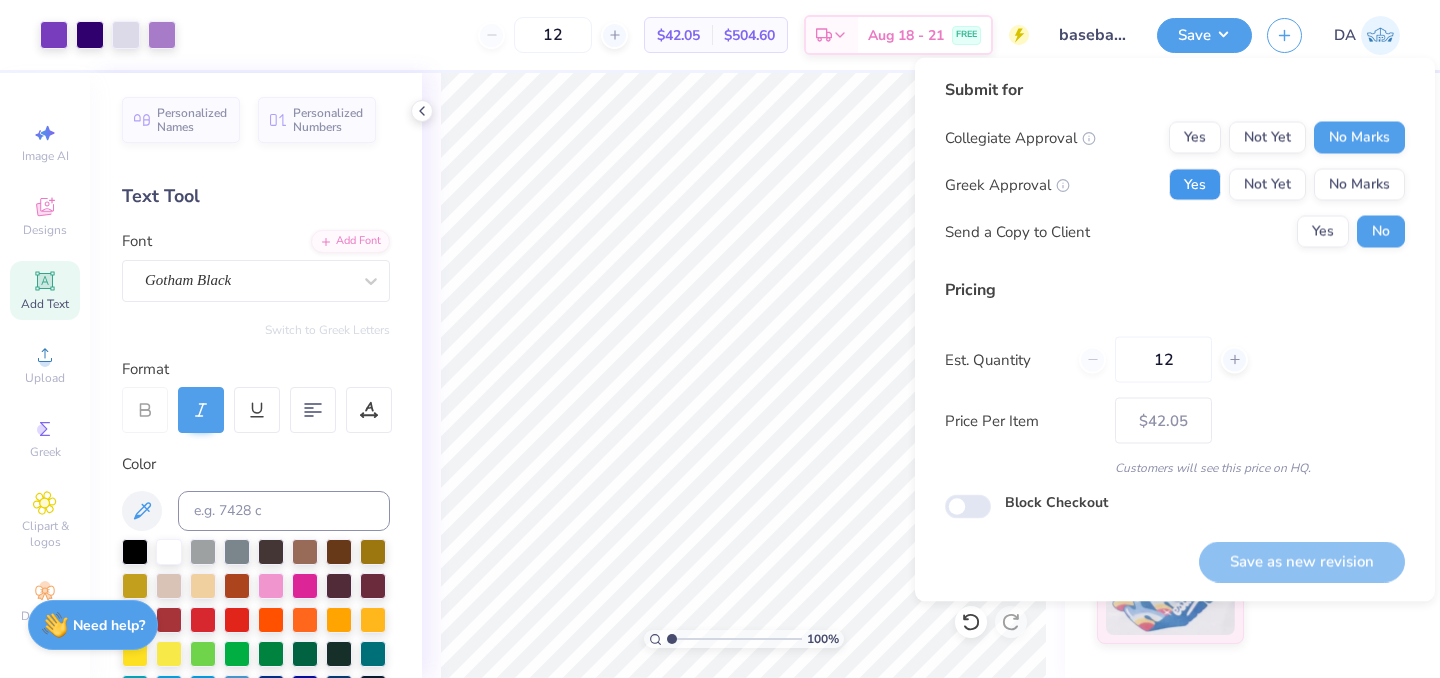click on "Yes" at bounding box center (1195, 185) 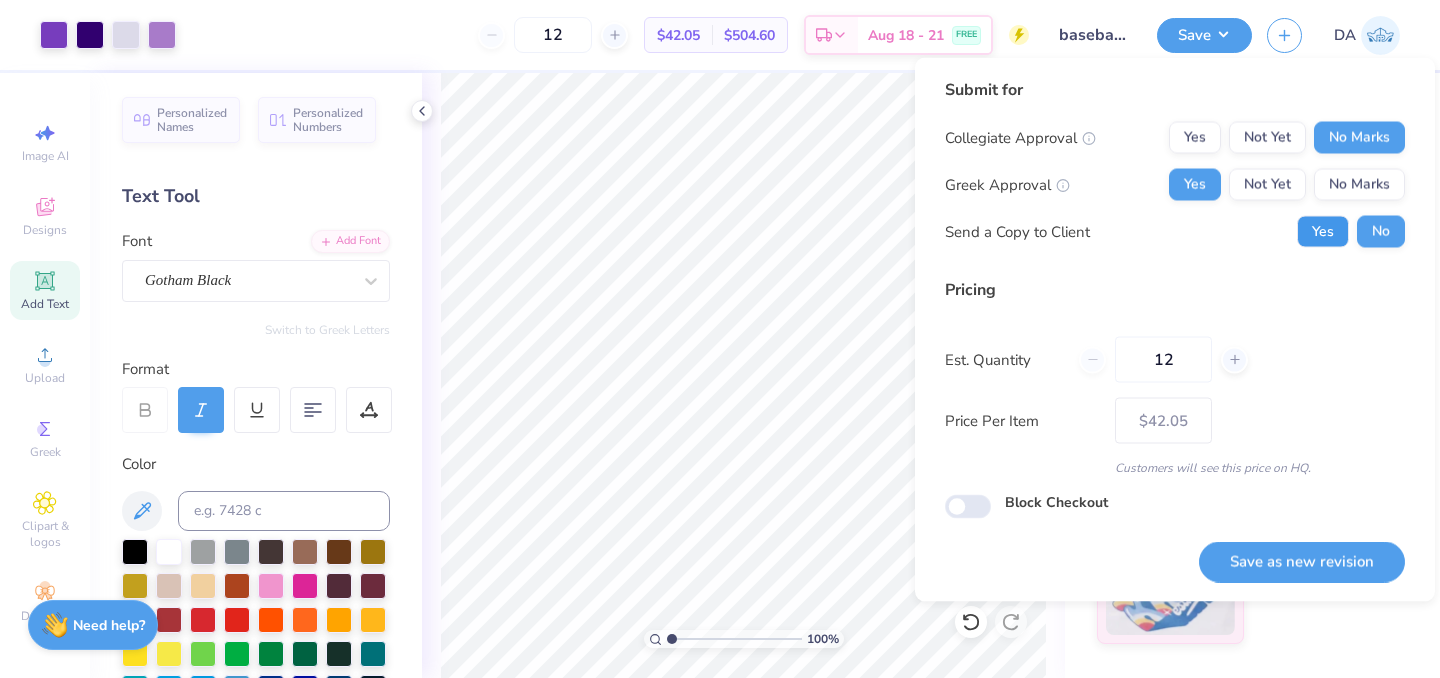 click on "Yes" at bounding box center [1323, 232] 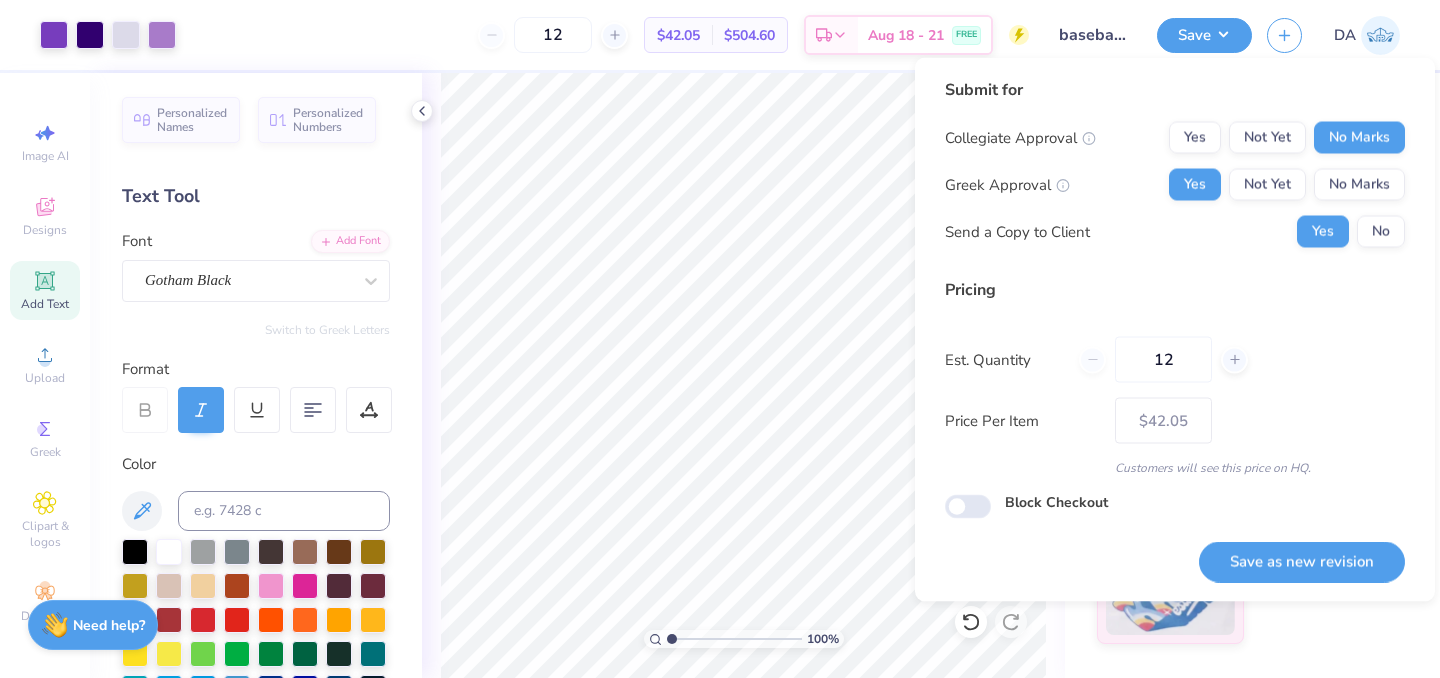 click on "Save as new revision" at bounding box center [1302, 561] 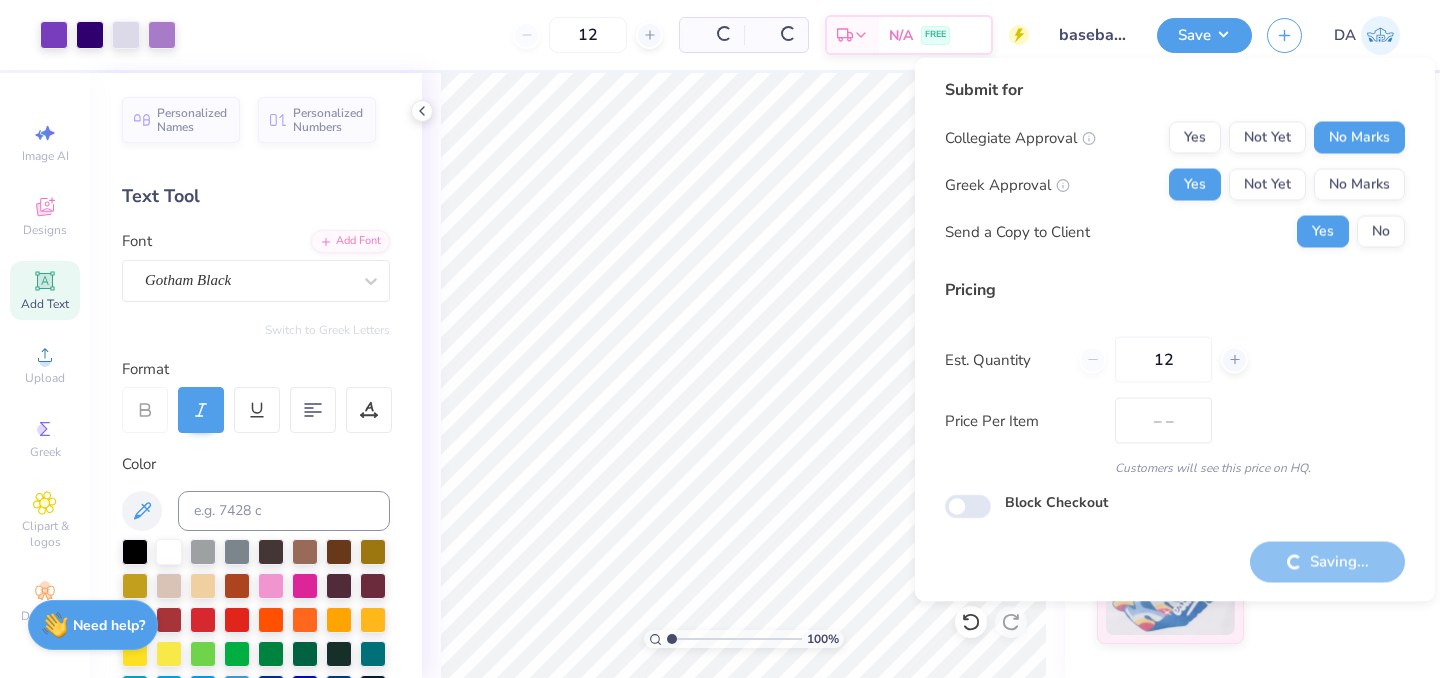 type on "$42.05" 